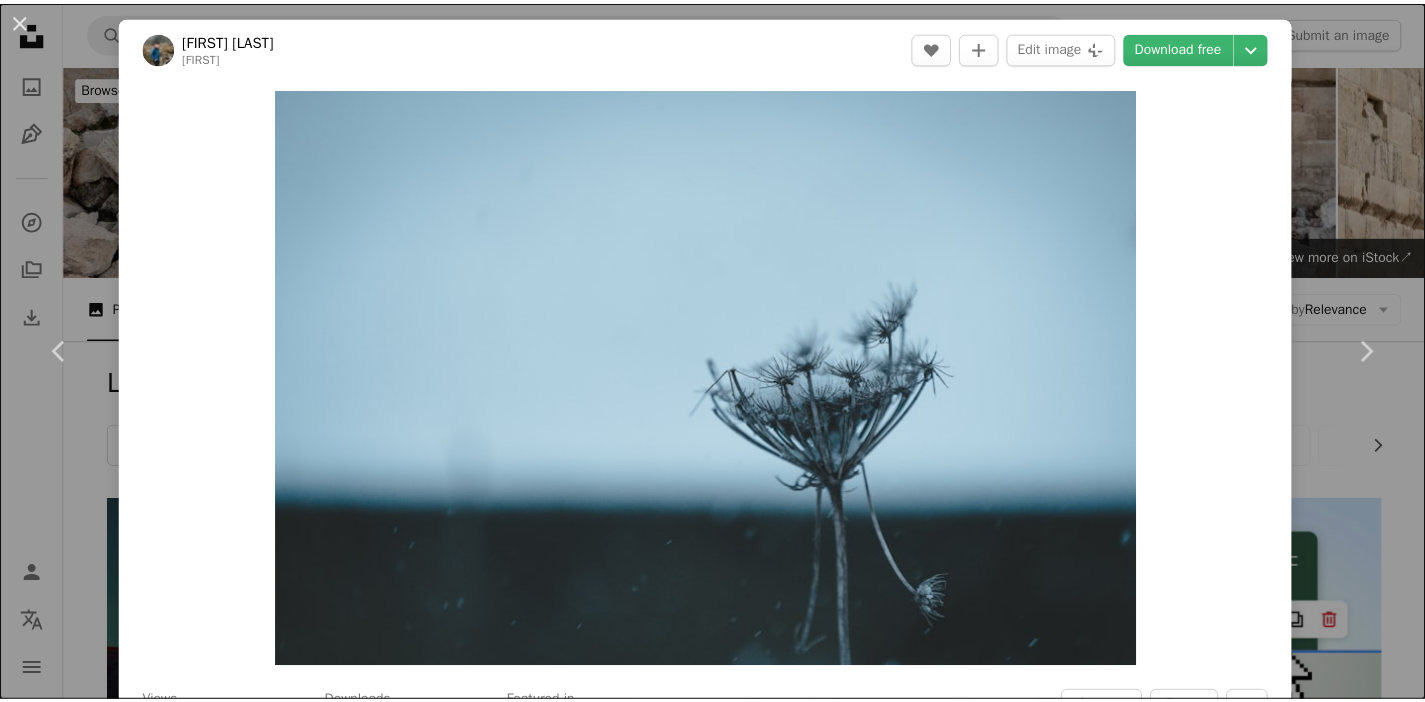 scroll, scrollTop: 20809, scrollLeft: 0, axis: vertical 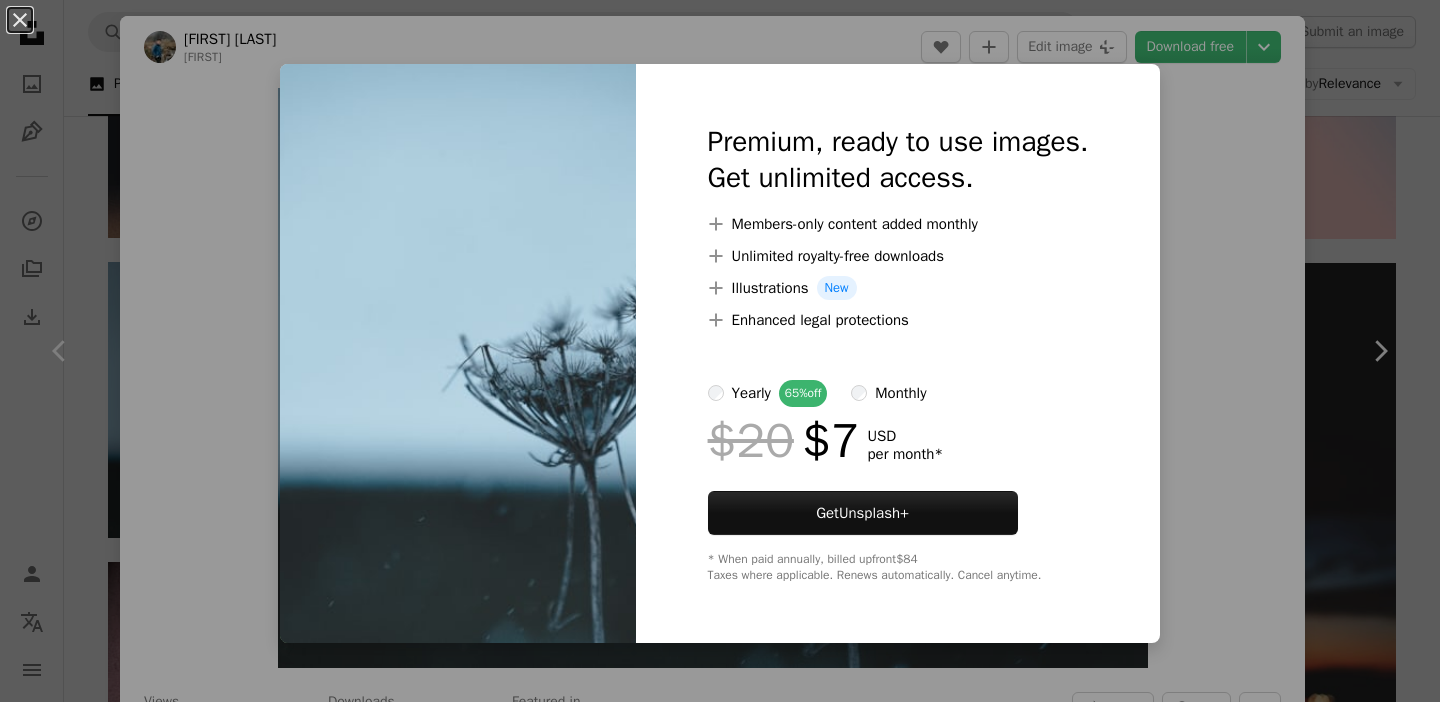click on "An X shape Premium, ready to use images. Get unlimited access. A plus sign Members-only content added monthly A plus sign Unlimited royalty-free downloads A plus sign Illustrations  New A plus sign Enhanced legal protections yearly 65%  off monthly $20   $7 USD per month * Get  Unsplash+ * When paid annually, billed upfront  $84 Taxes where applicable. Renews automatically. Cancel anytime." at bounding box center [720, 351] 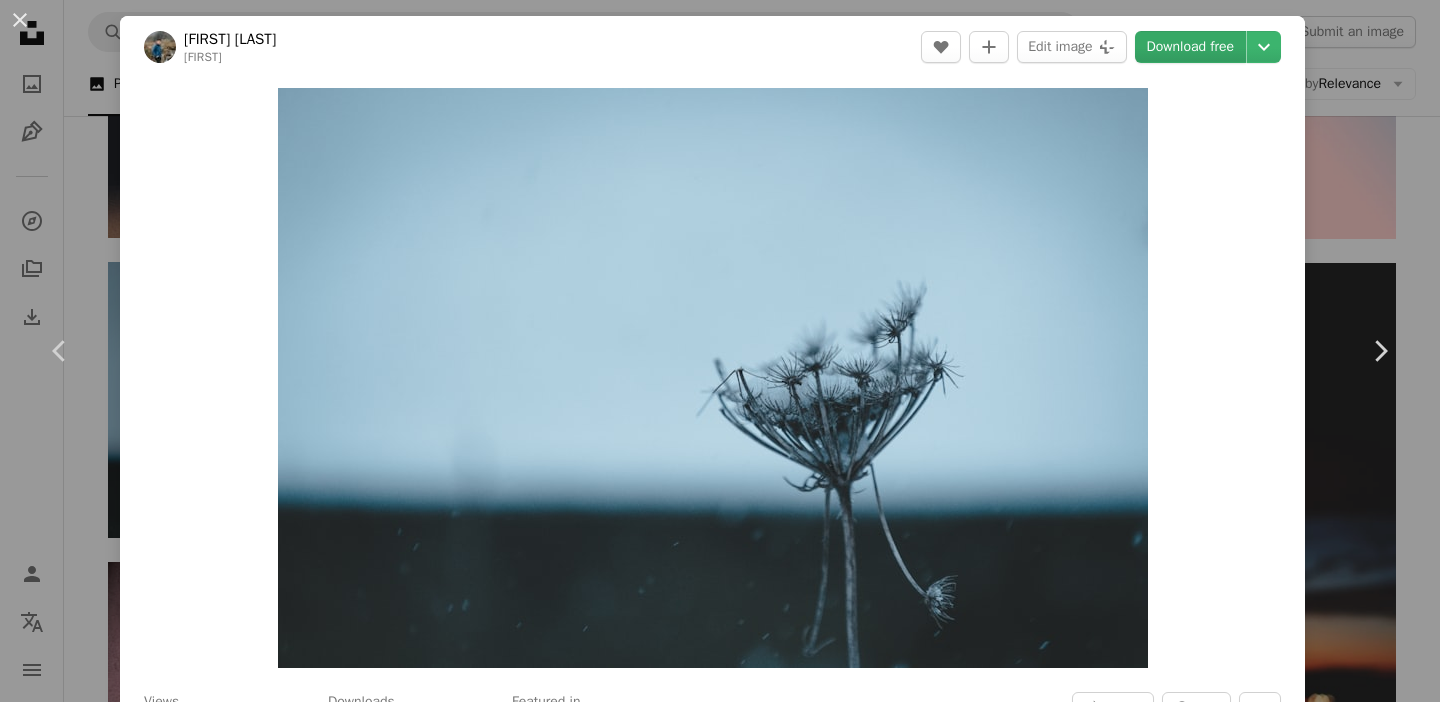 click on "Download free" at bounding box center (1191, 47) 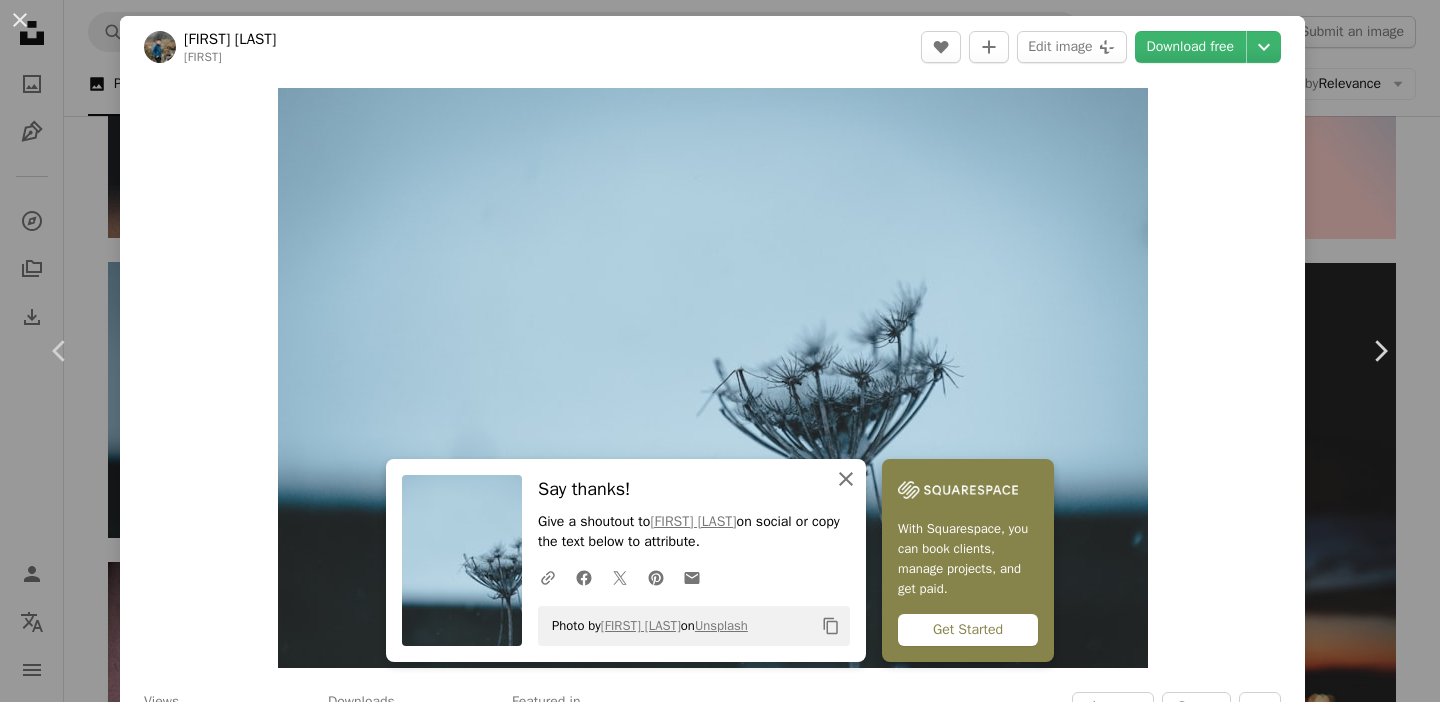 click on "An X shape" 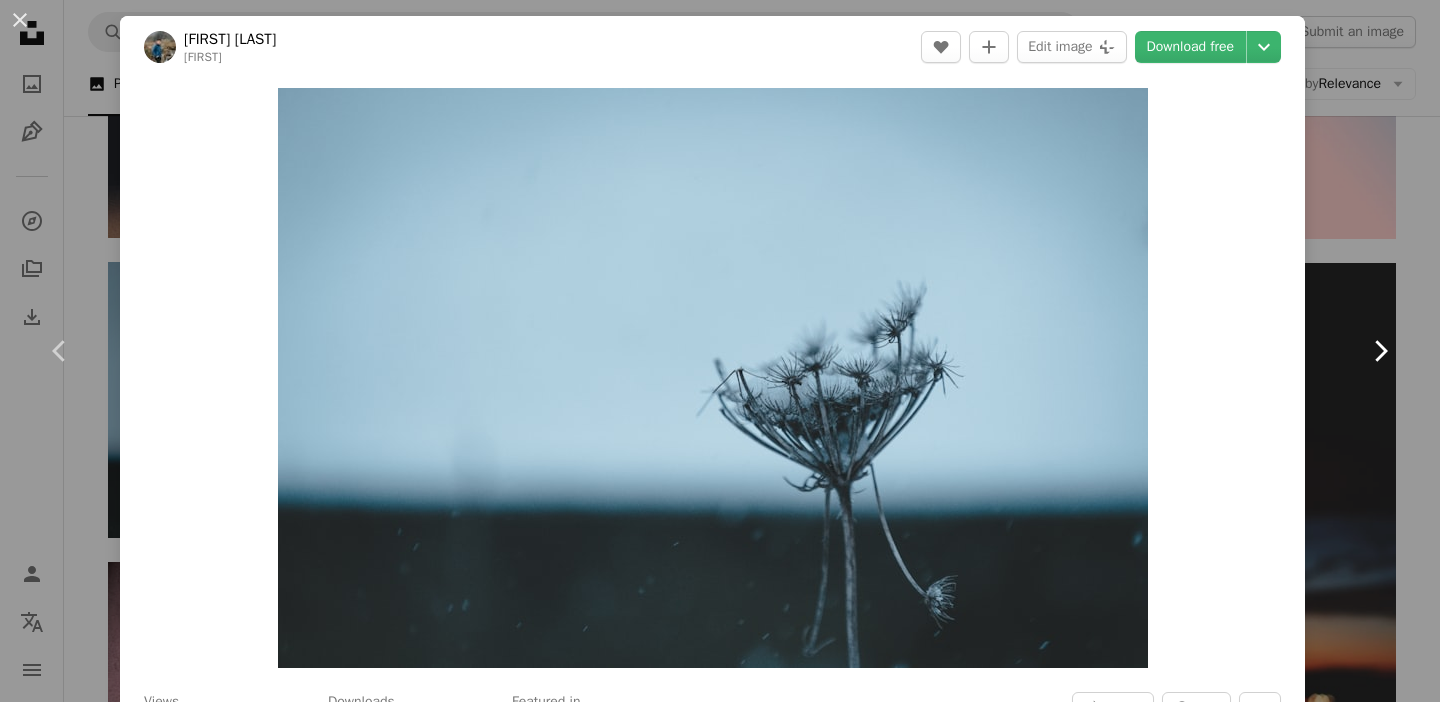 click on "Chevron right" at bounding box center (1380, 351) 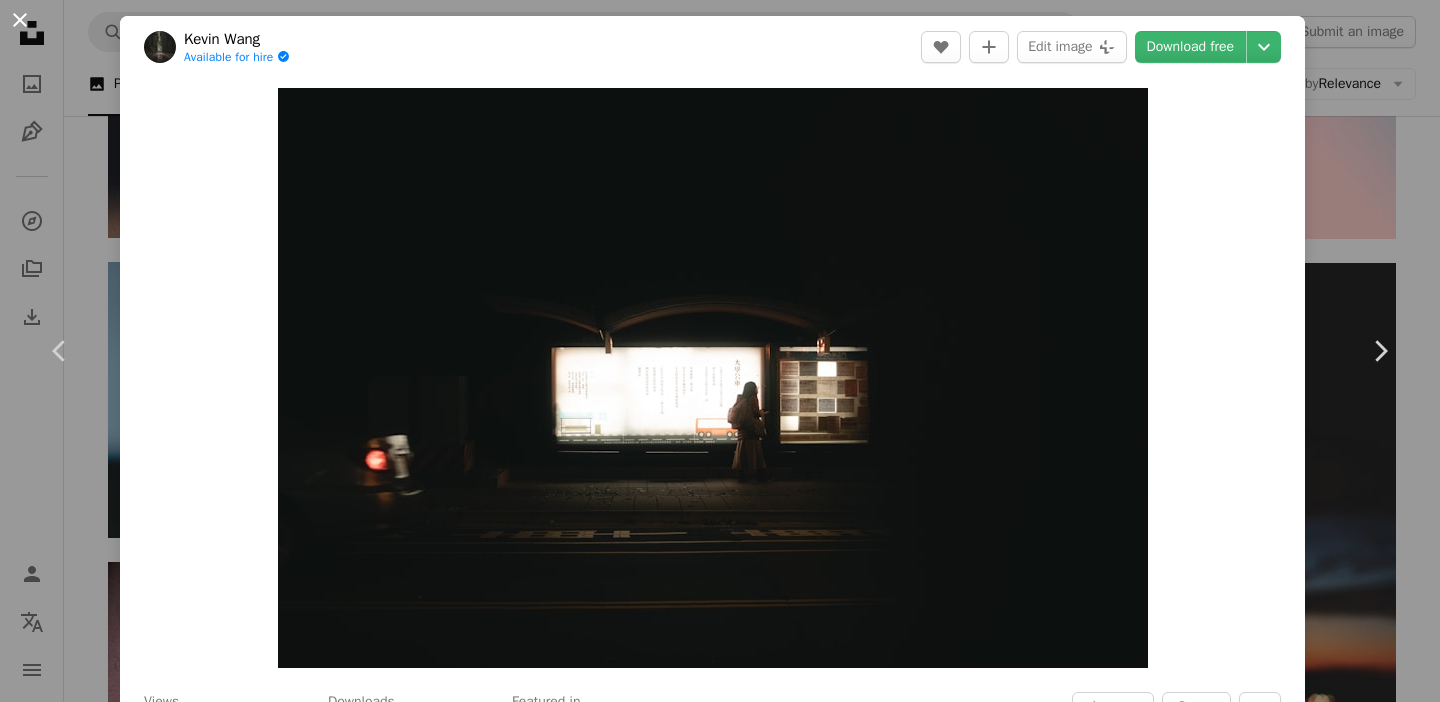 click on "An X shape" at bounding box center [20, 20] 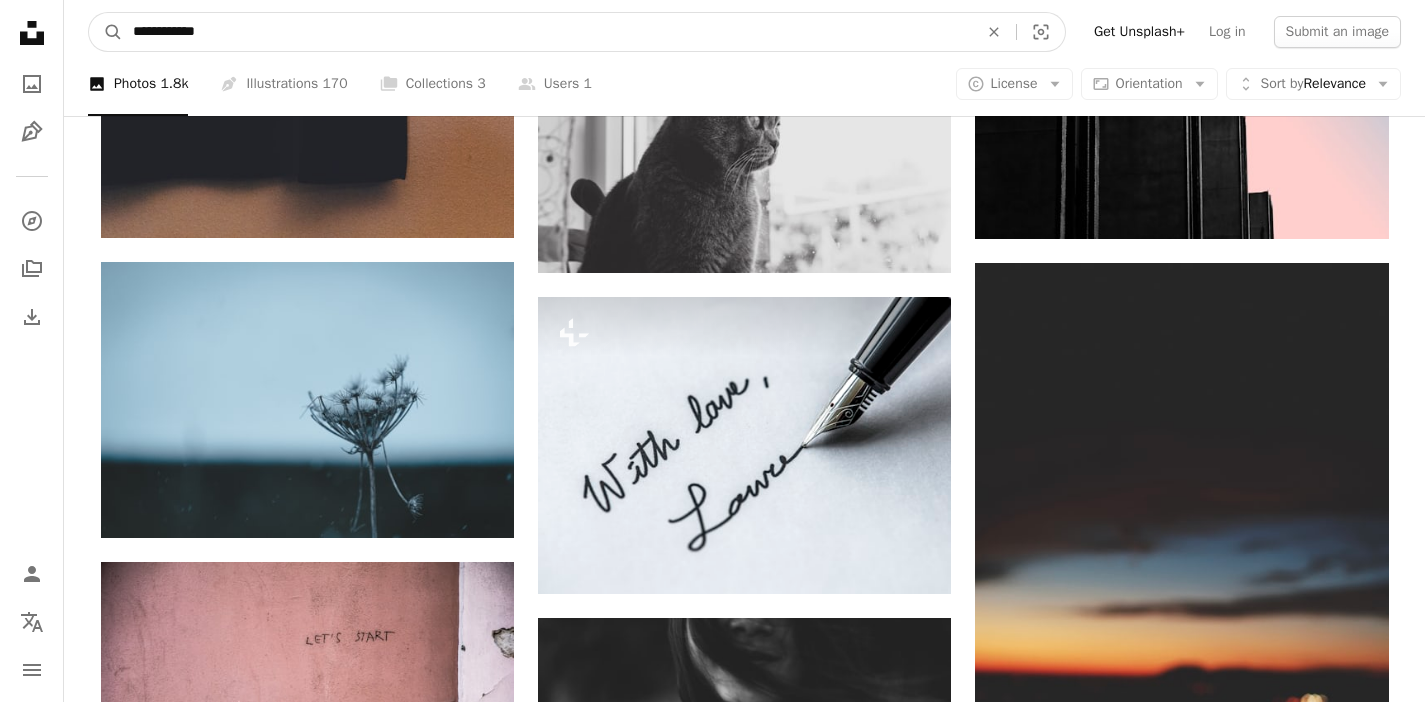 click on "**********" at bounding box center [547, 32] 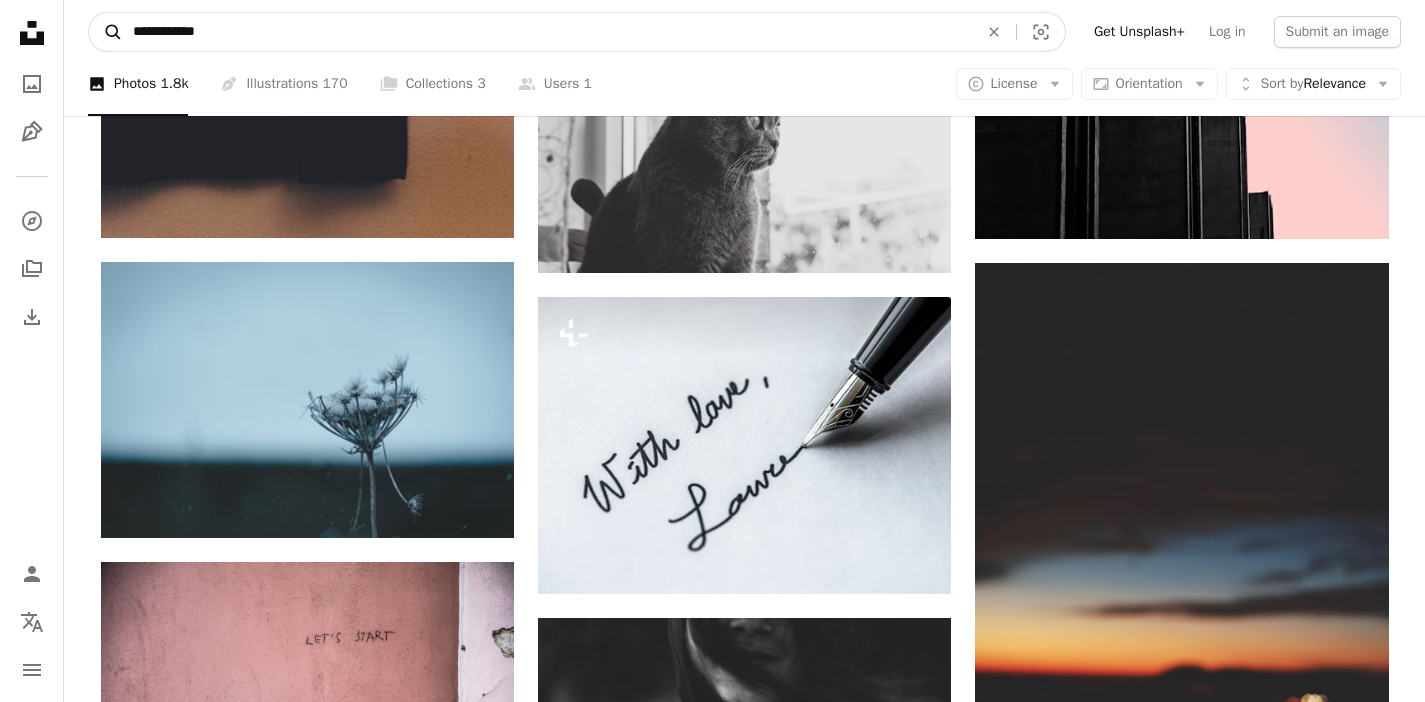 drag, startPoint x: 301, startPoint y: 43, endPoint x: 92, endPoint y: 25, distance: 209.77368 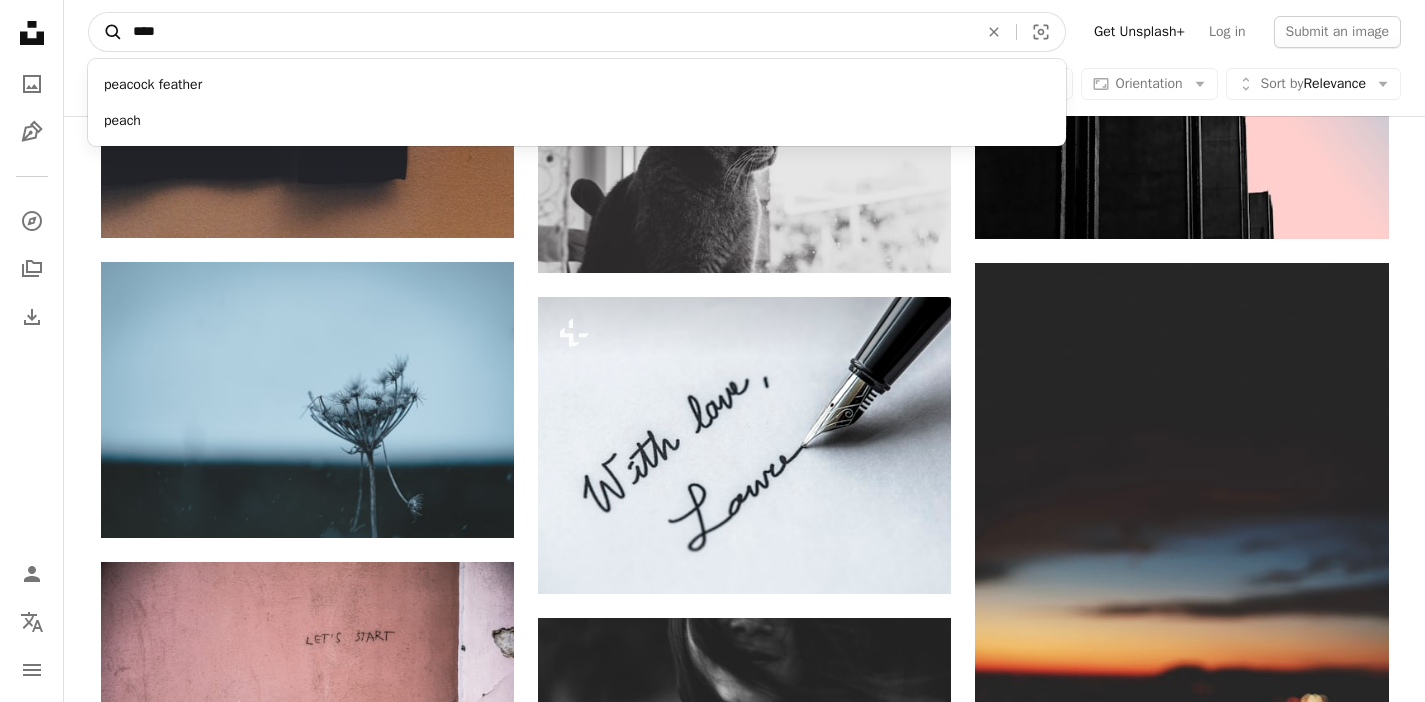 type on "*****" 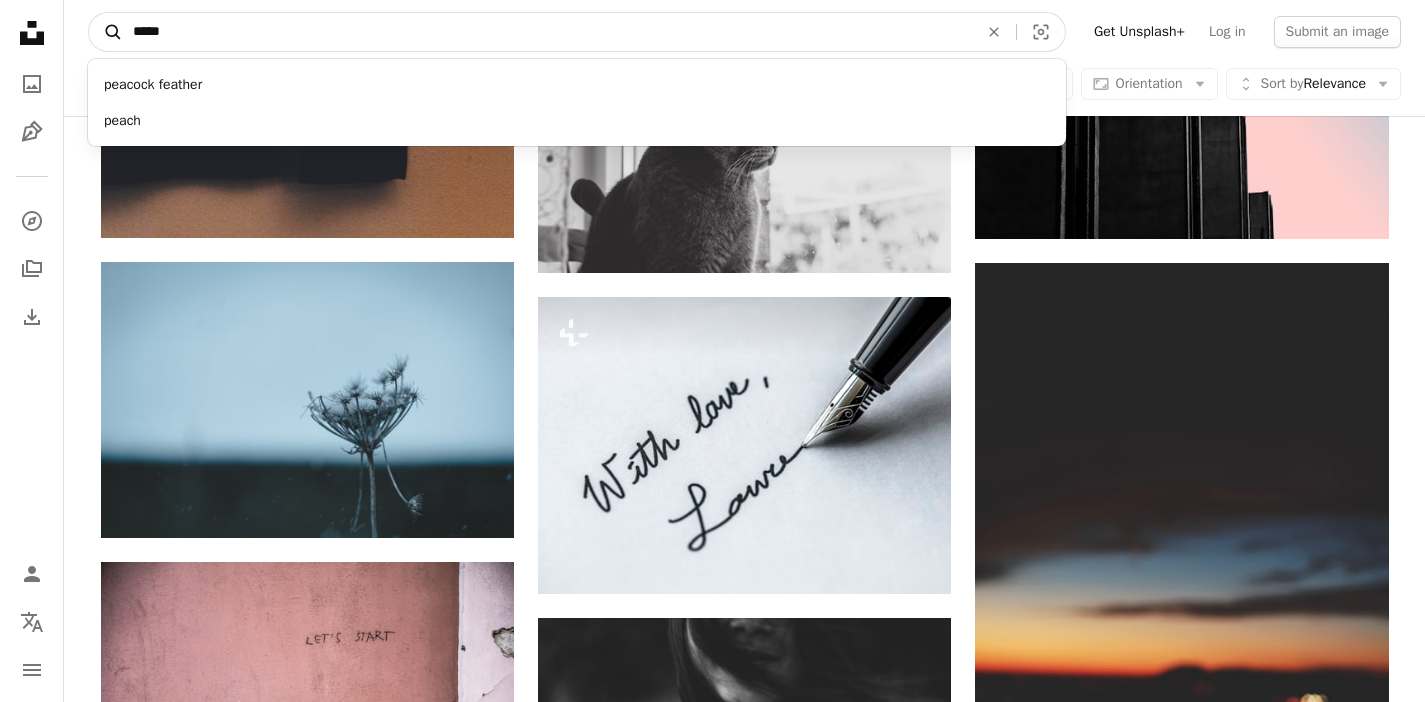 click on "A magnifying glass" at bounding box center (106, 32) 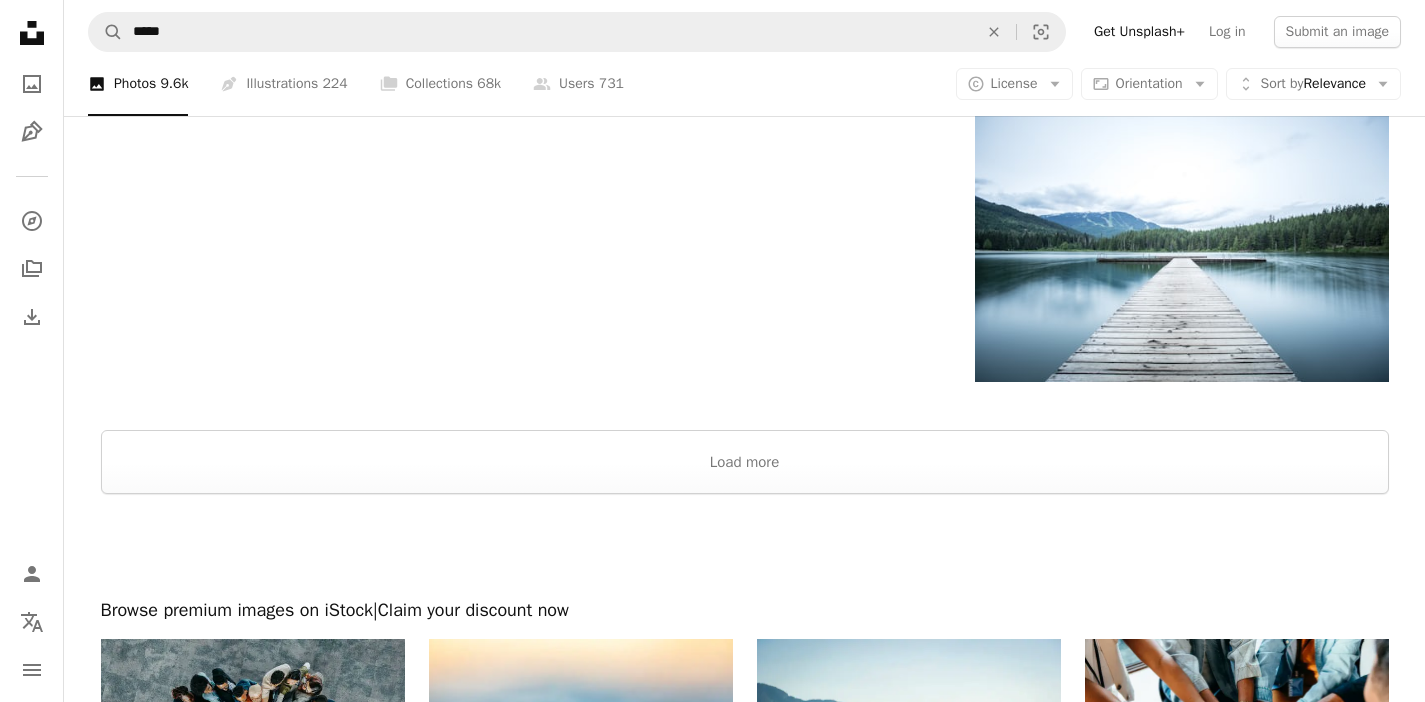 scroll, scrollTop: 3379, scrollLeft: 0, axis: vertical 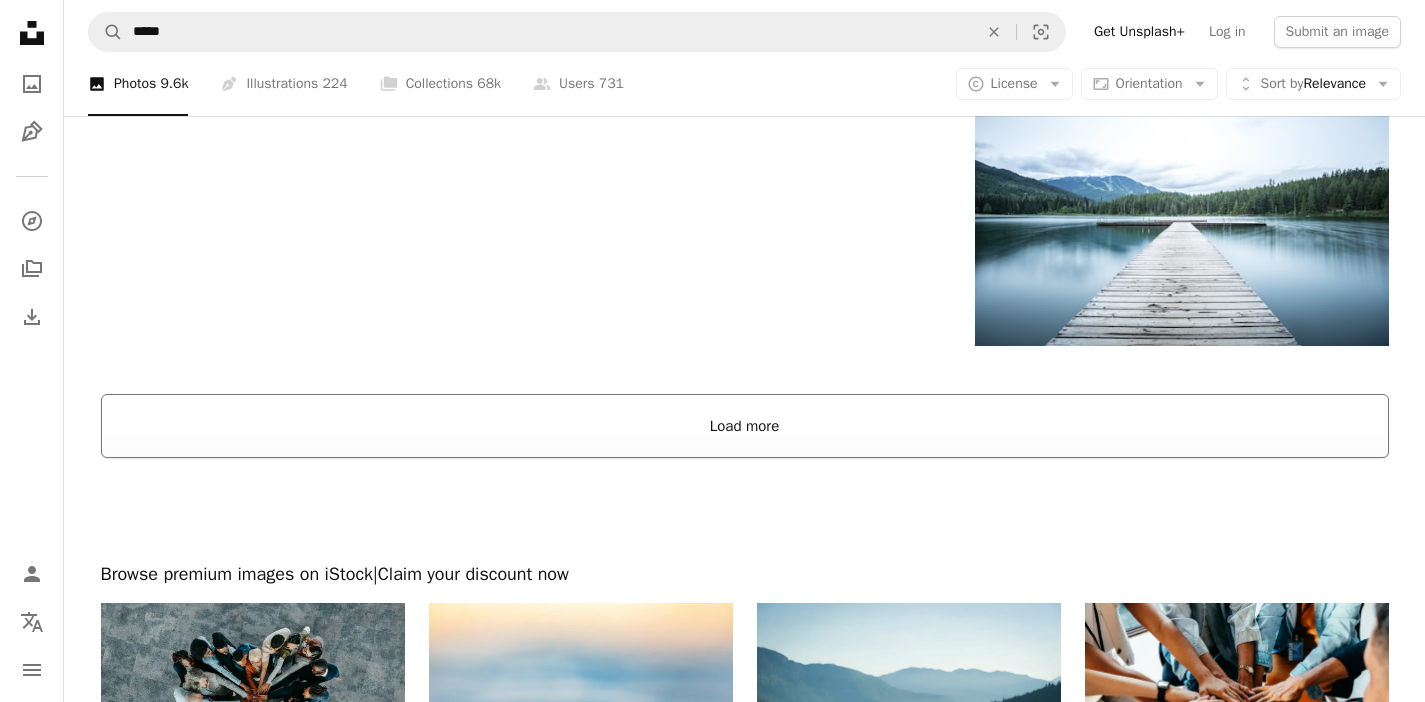 click on "Load more" at bounding box center [745, 426] 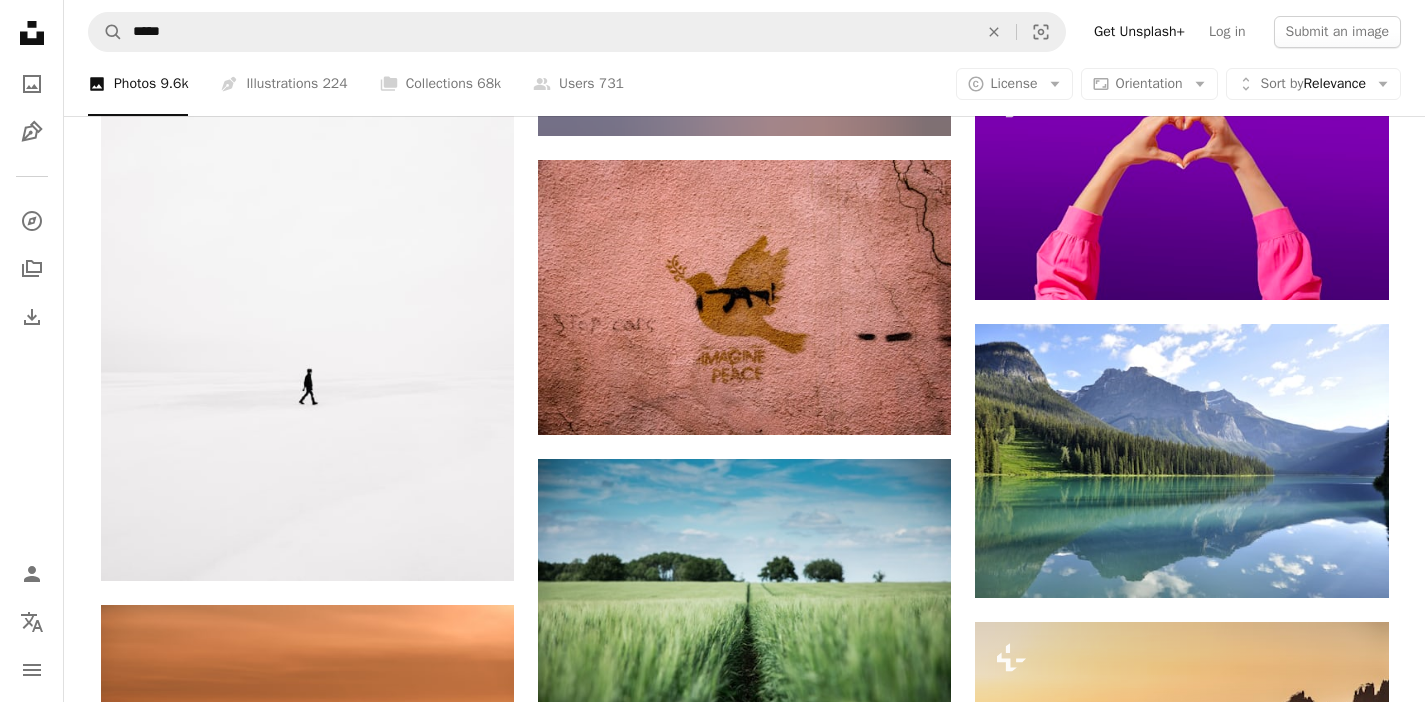 scroll, scrollTop: 16013, scrollLeft: 0, axis: vertical 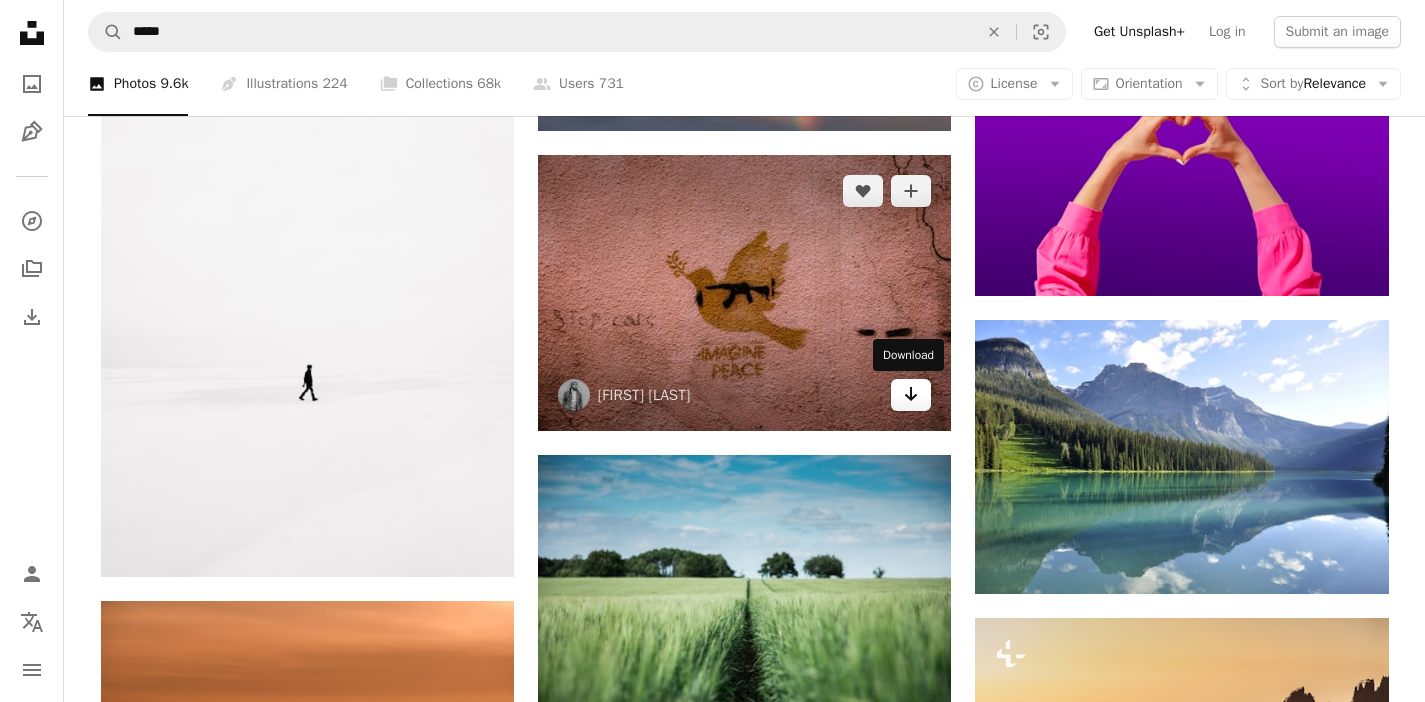 click on "Arrow pointing down" 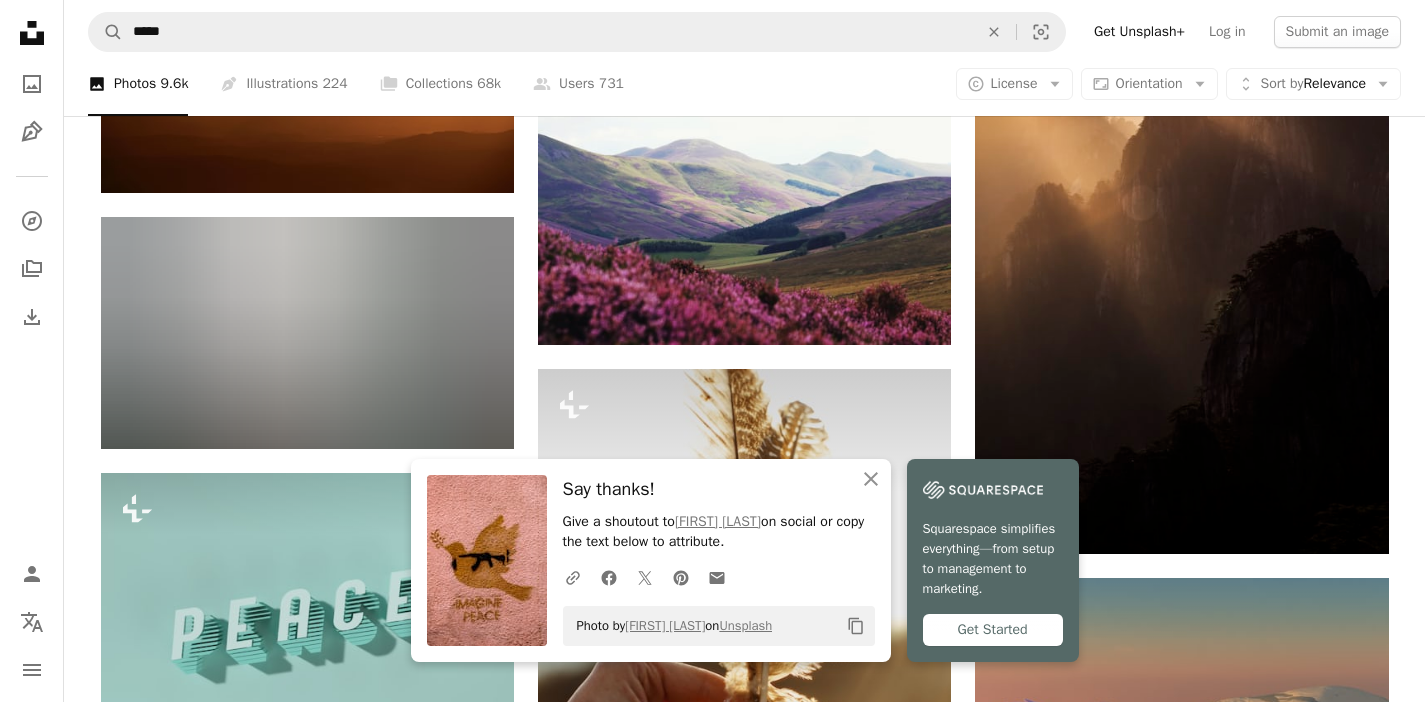 scroll, scrollTop: 16871, scrollLeft: 0, axis: vertical 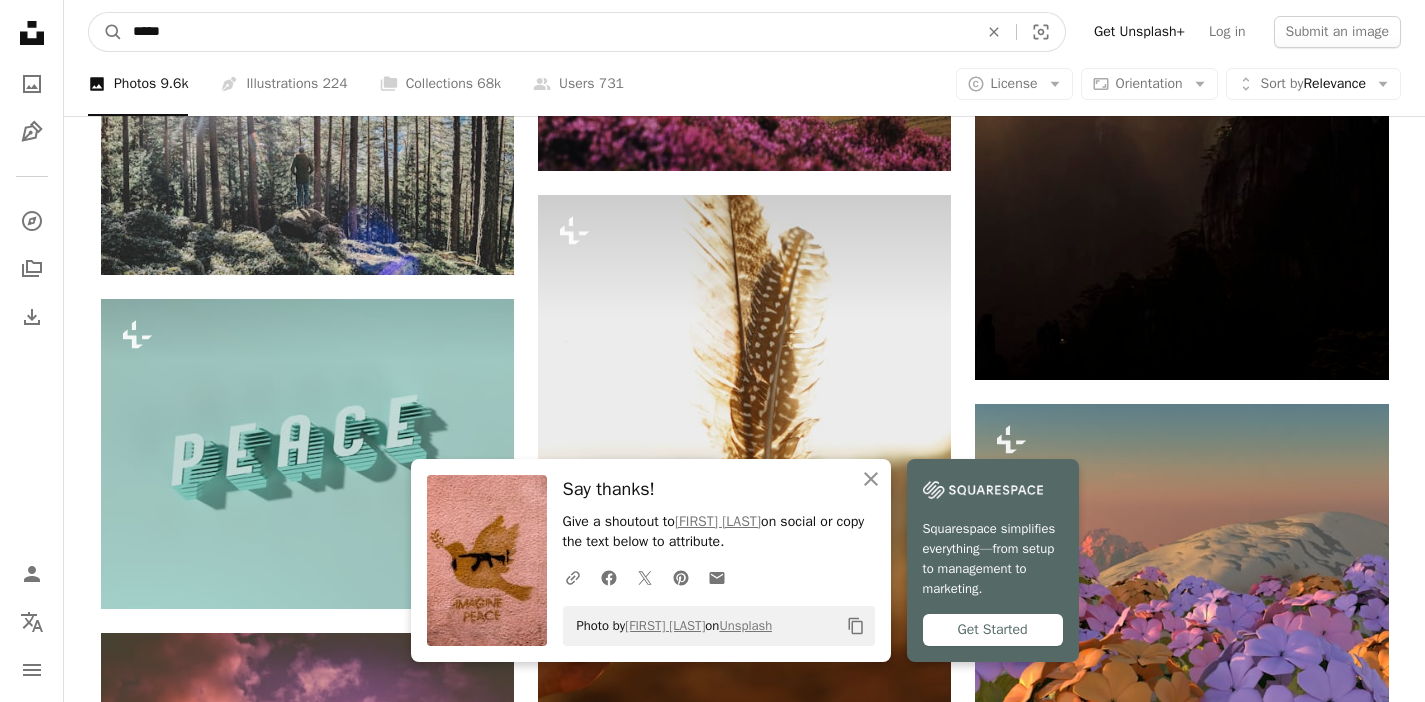 click on "*****" at bounding box center (547, 32) 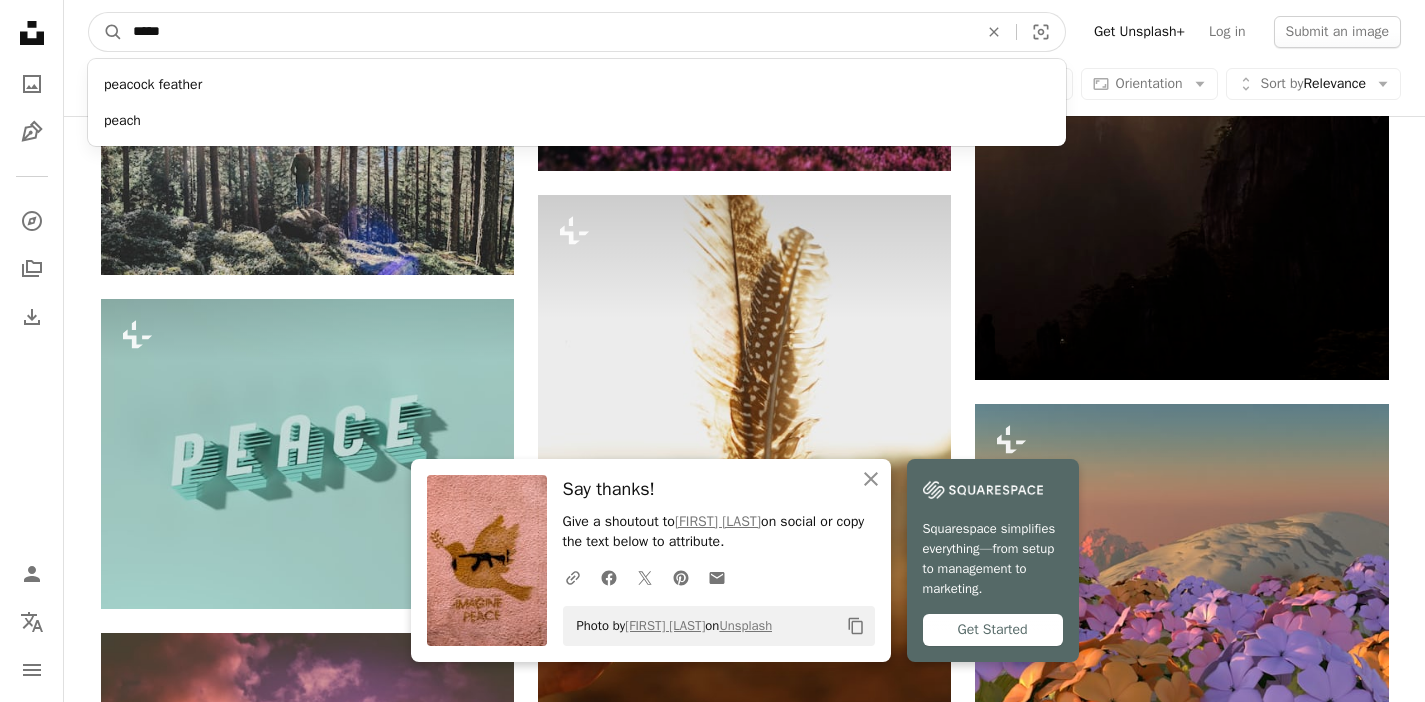 drag, startPoint x: 343, startPoint y: 35, endPoint x: 127, endPoint y: 32, distance: 216.02083 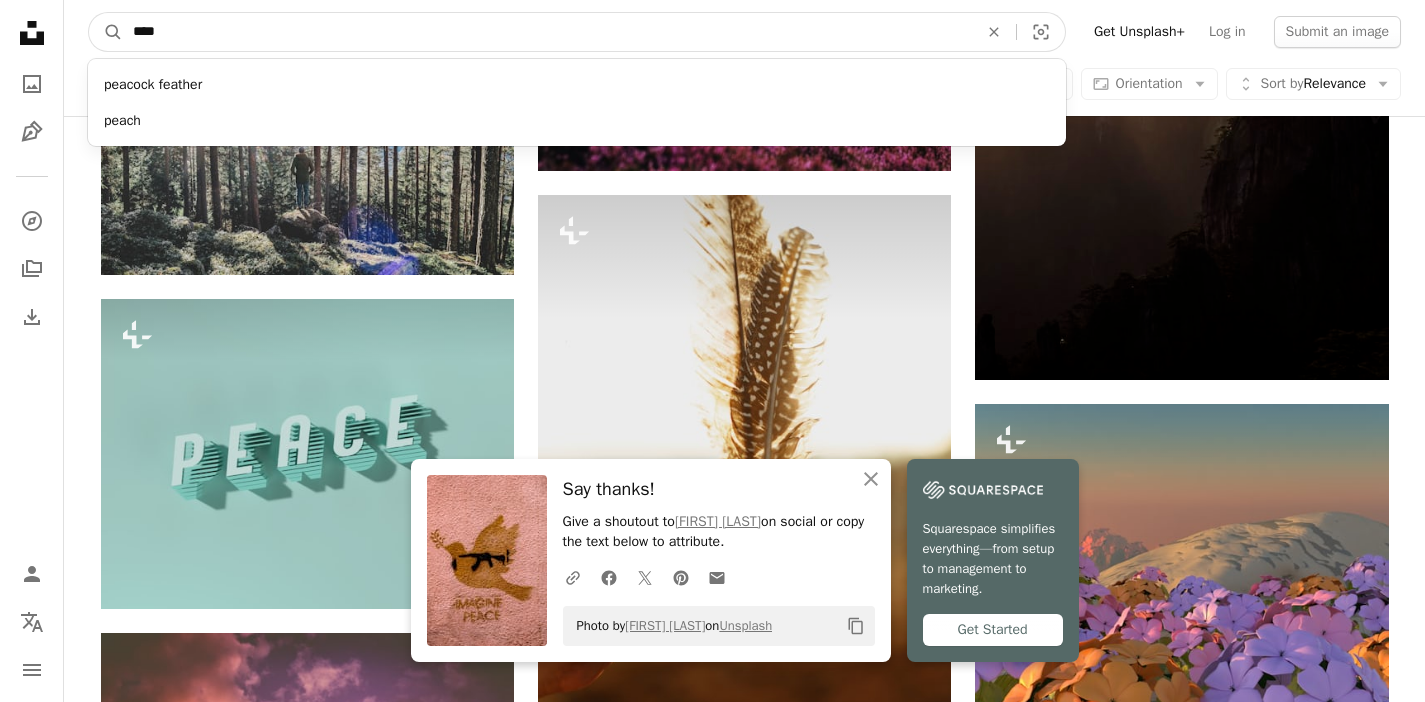 type on "*****" 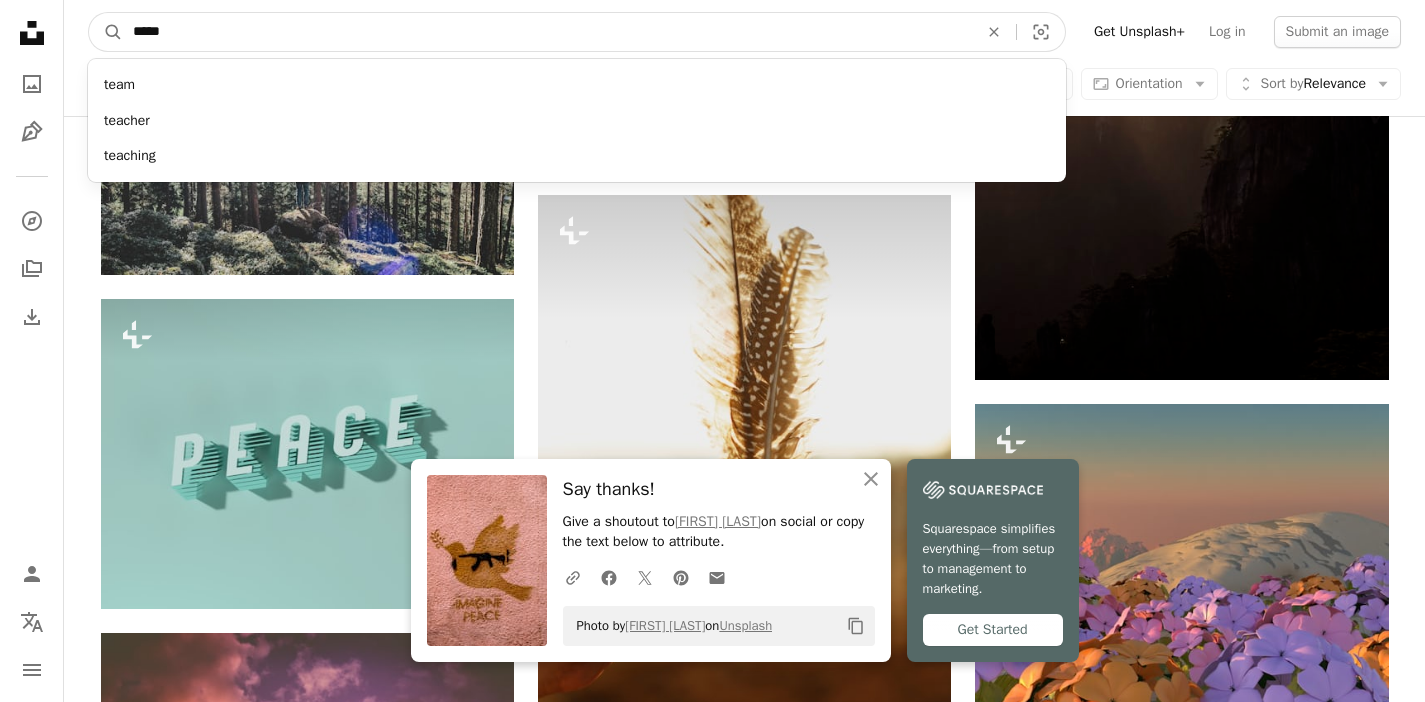 click on "A magnifying glass" at bounding box center (106, 32) 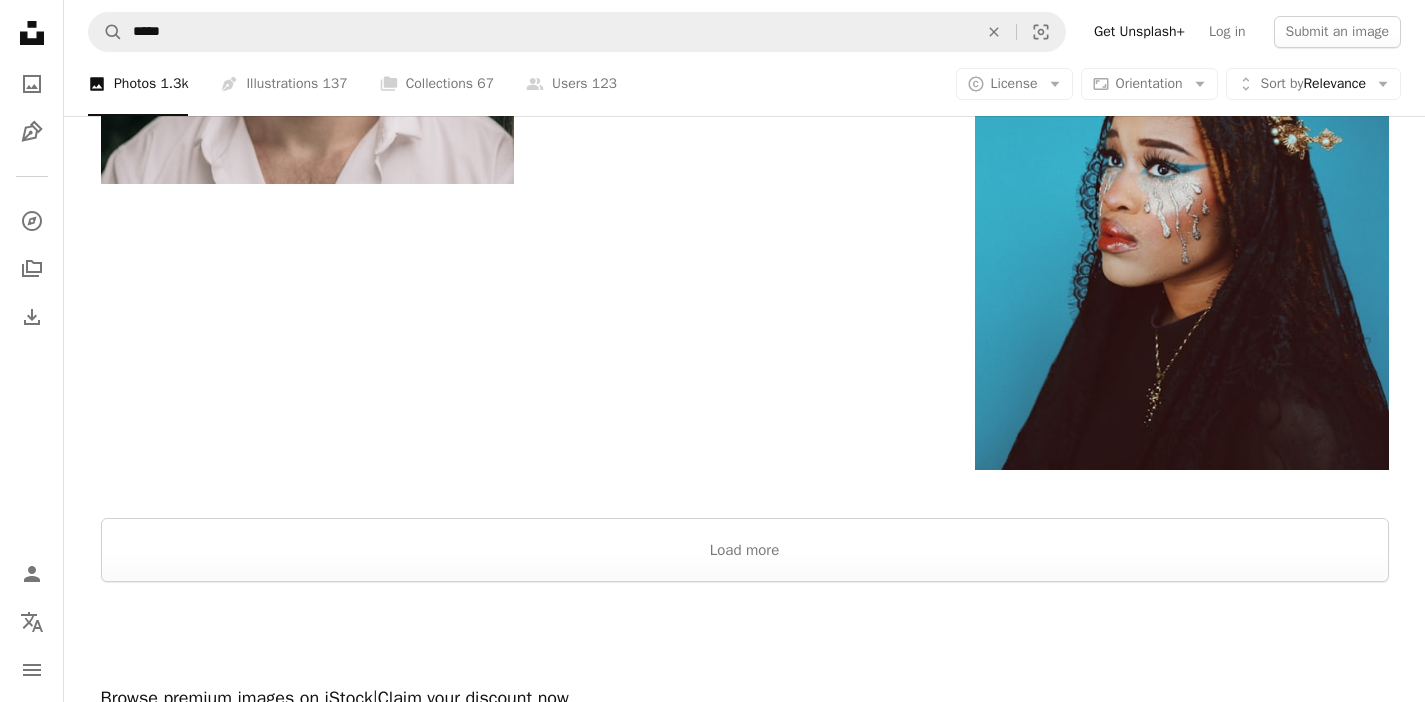 scroll, scrollTop: 3634, scrollLeft: 0, axis: vertical 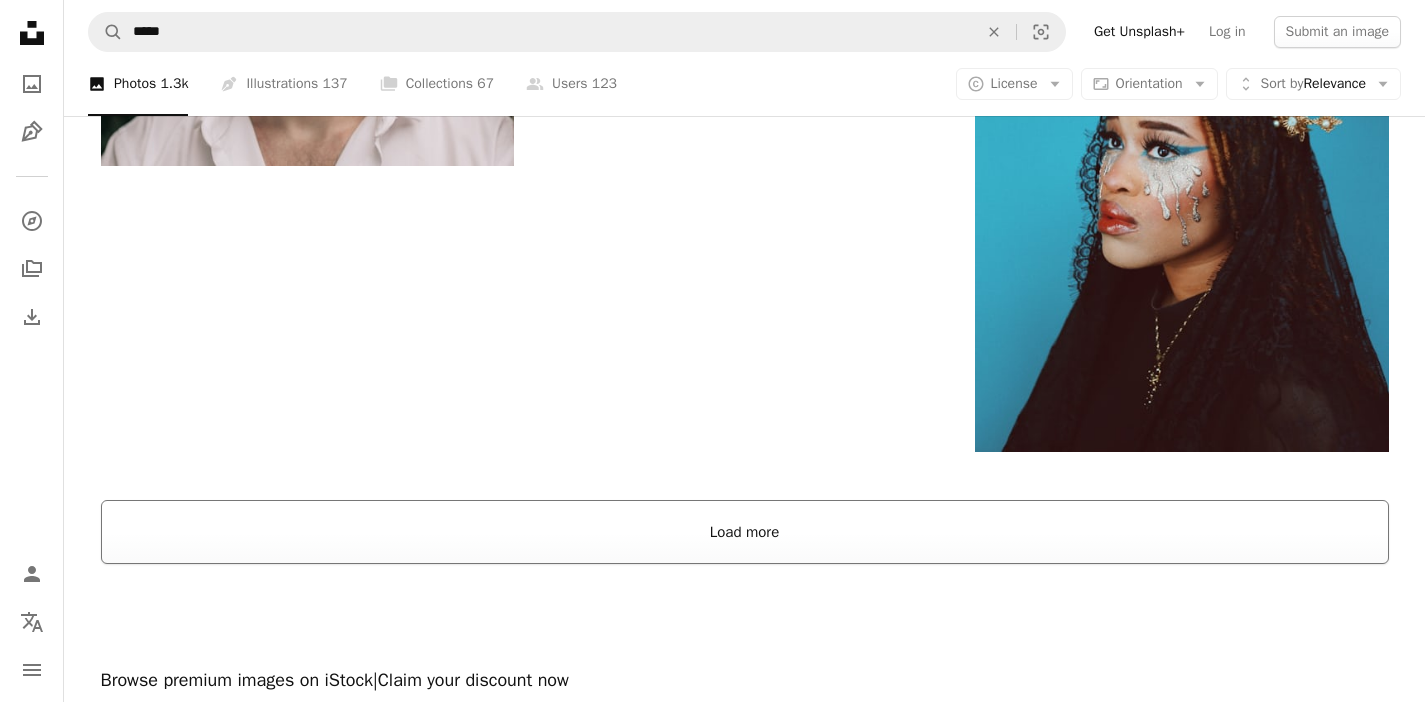 click on "Load more" at bounding box center (745, 532) 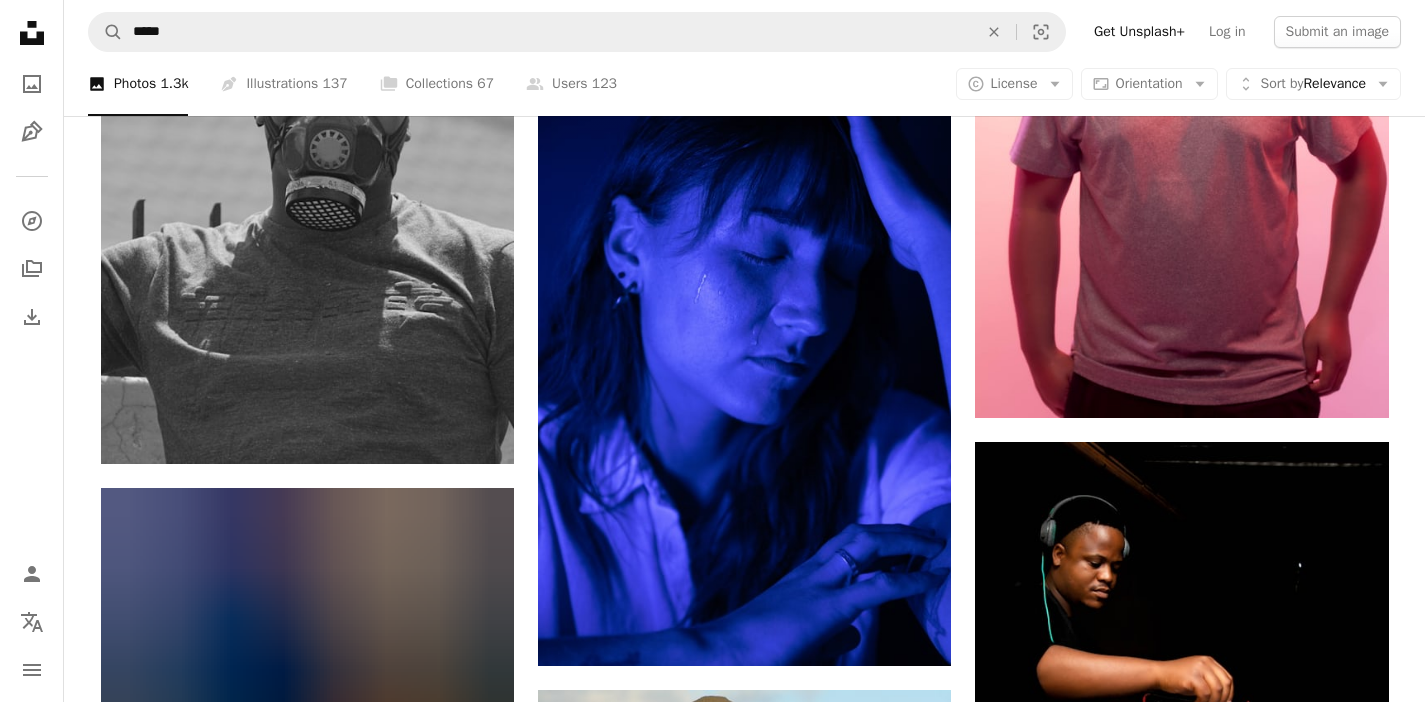 scroll, scrollTop: 12528, scrollLeft: 0, axis: vertical 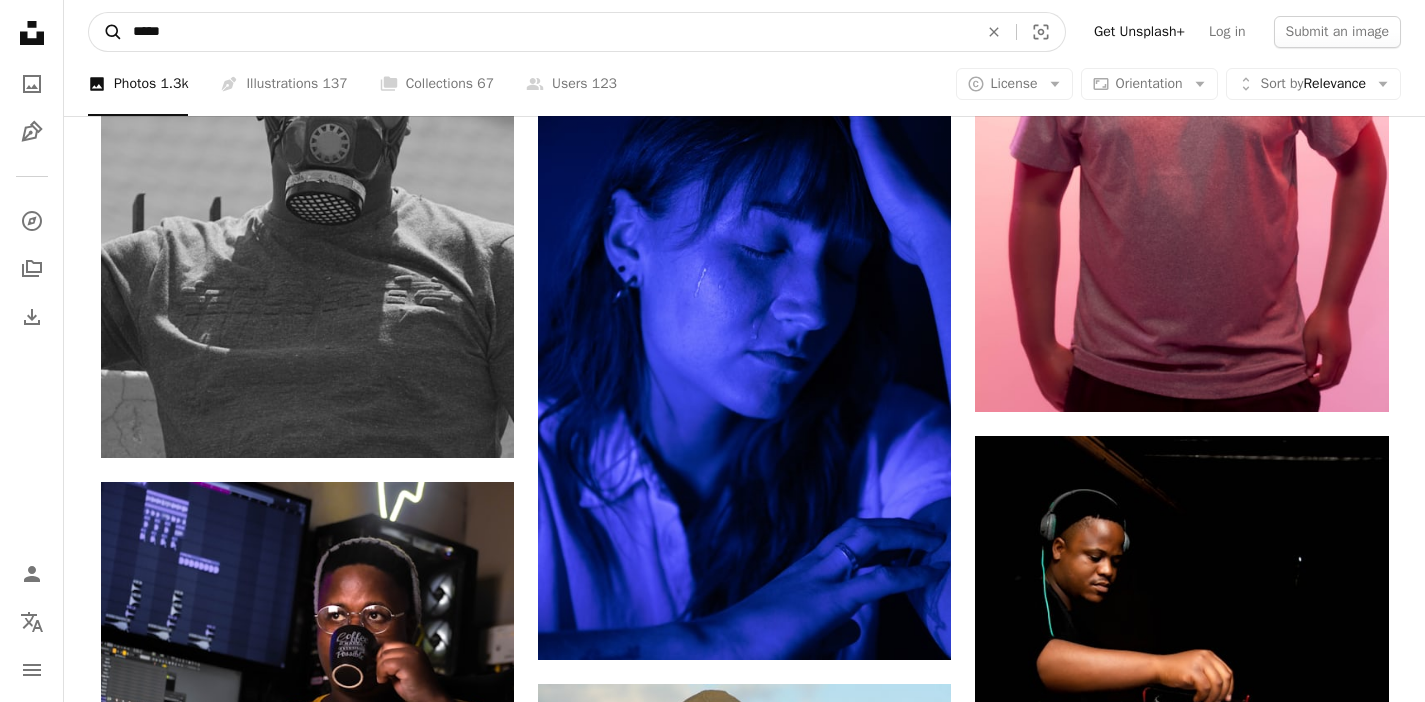 drag, startPoint x: 198, startPoint y: 26, endPoint x: 90, endPoint y: 29, distance: 108.04166 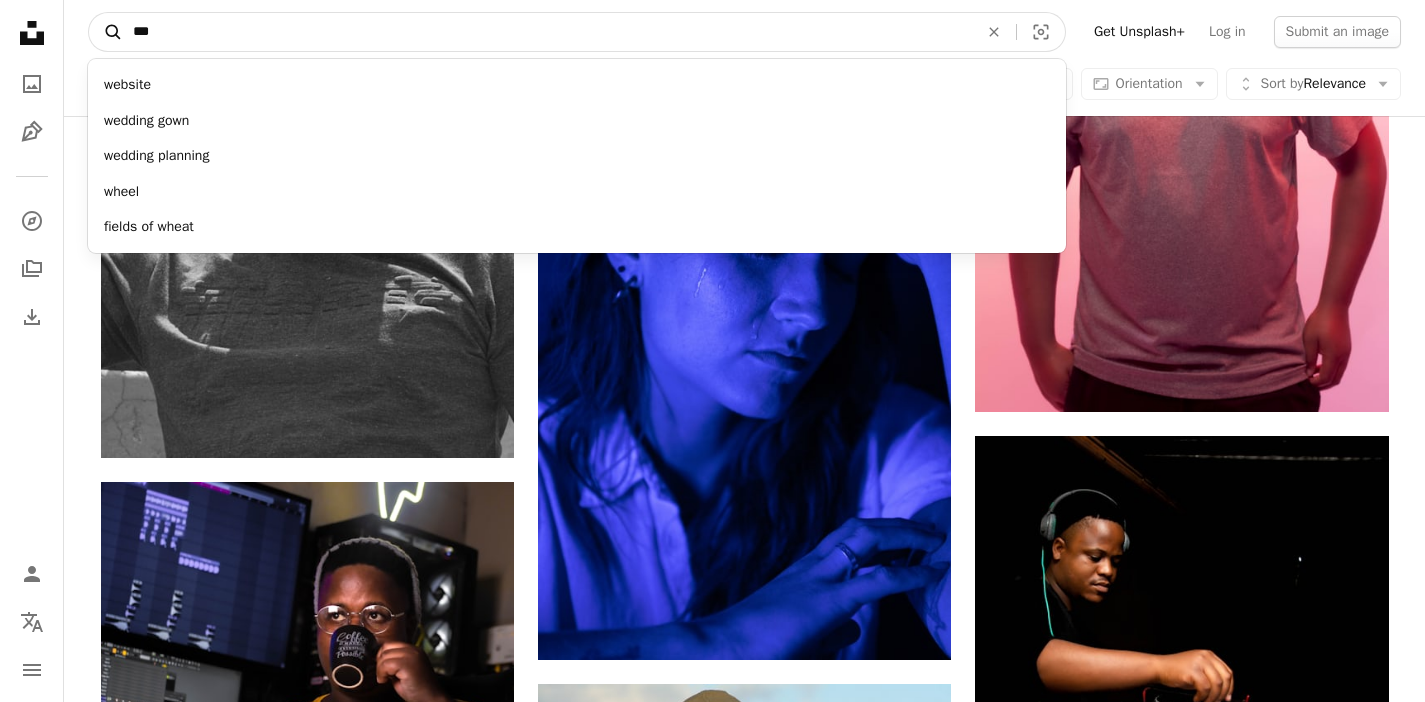 type on "****" 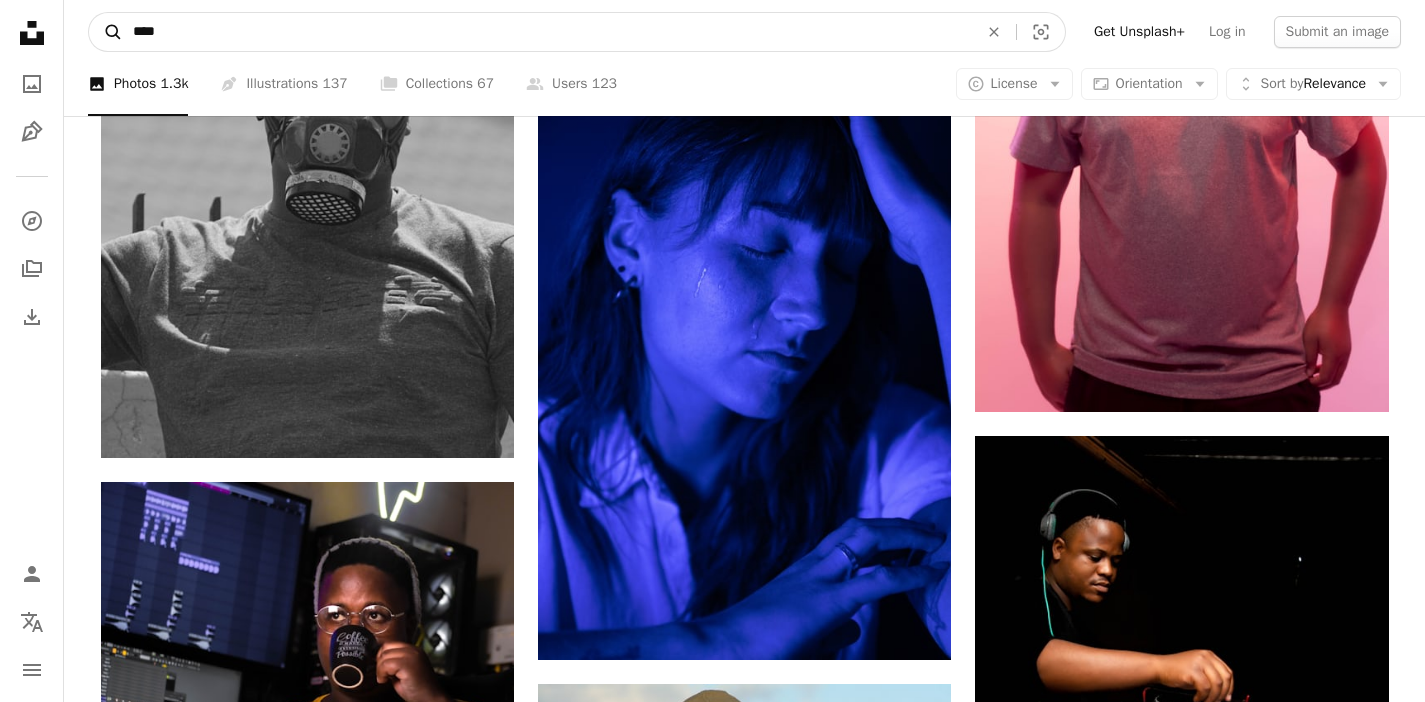 click on "A magnifying glass" at bounding box center [106, 32] 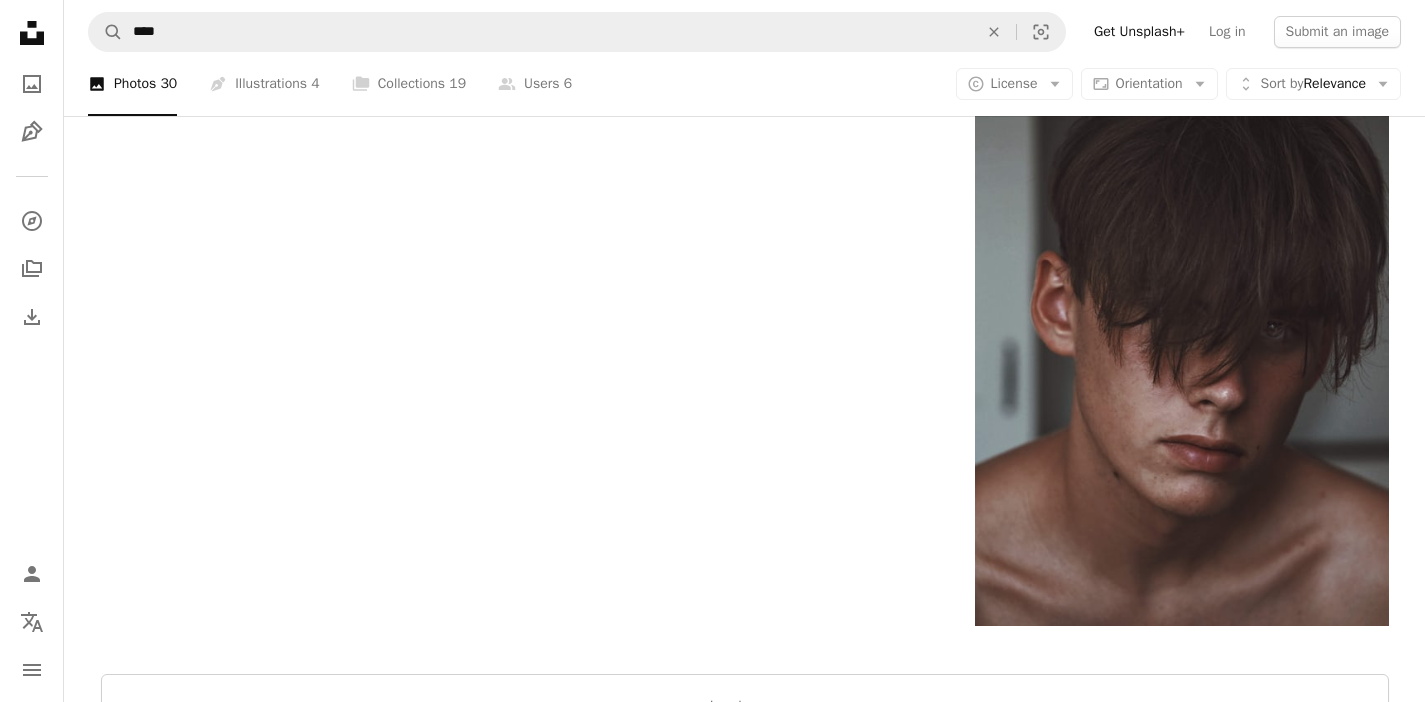 scroll, scrollTop: 3387, scrollLeft: 0, axis: vertical 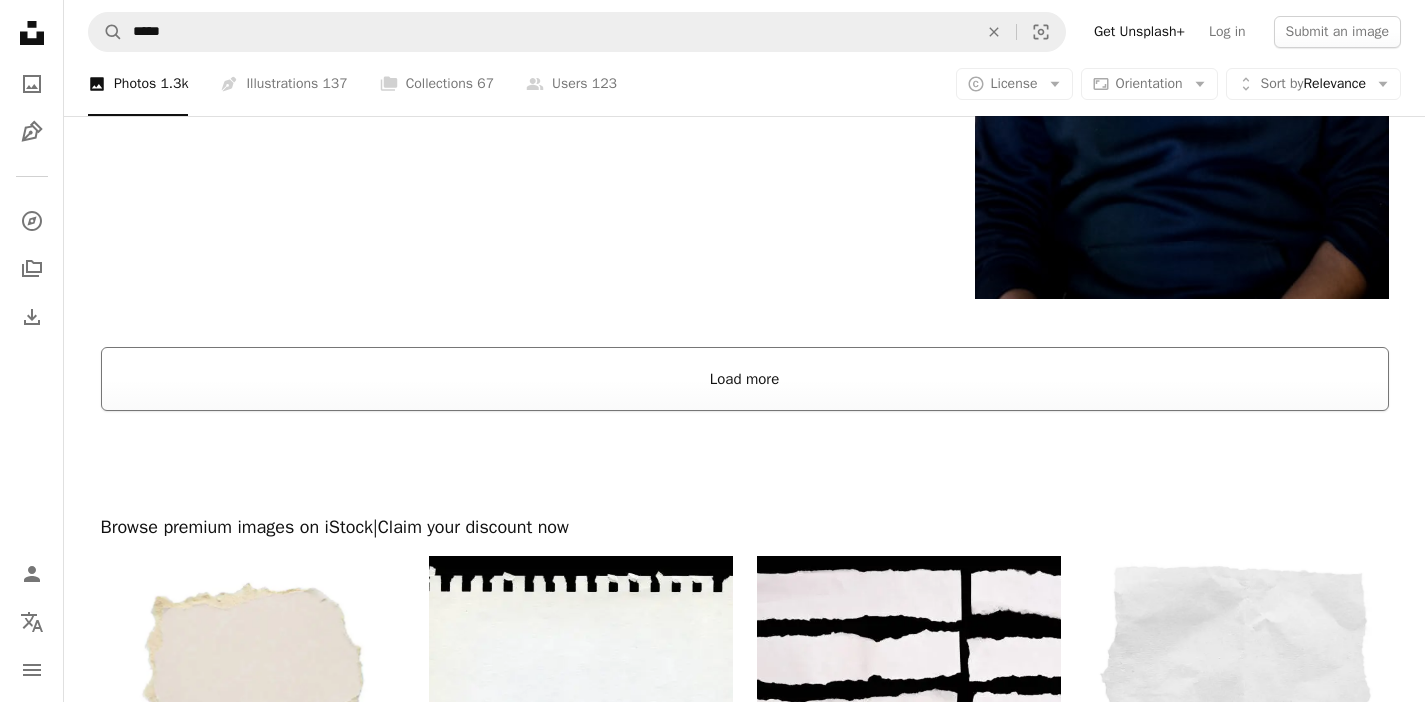click on "Load more" at bounding box center (745, 379) 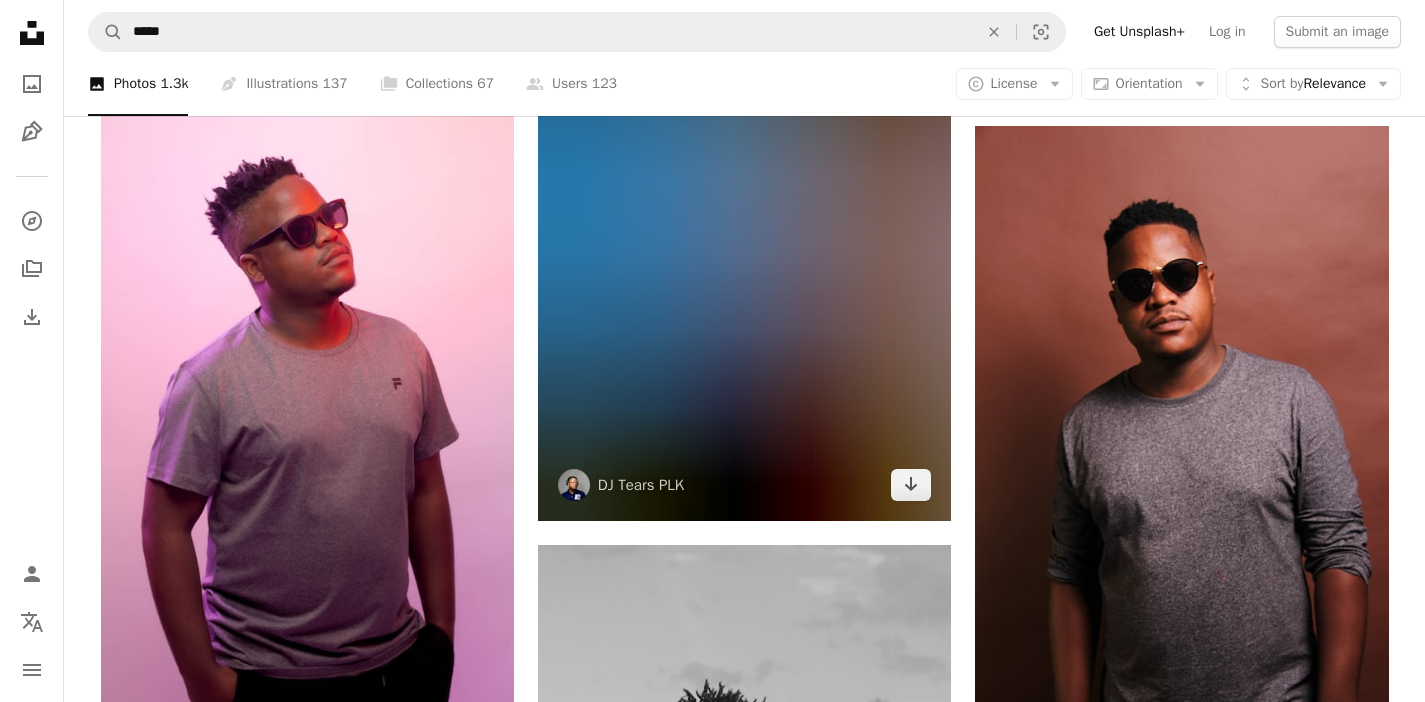scroll, scrollTop: 18799, scrollLeft: 0, axis: vertical 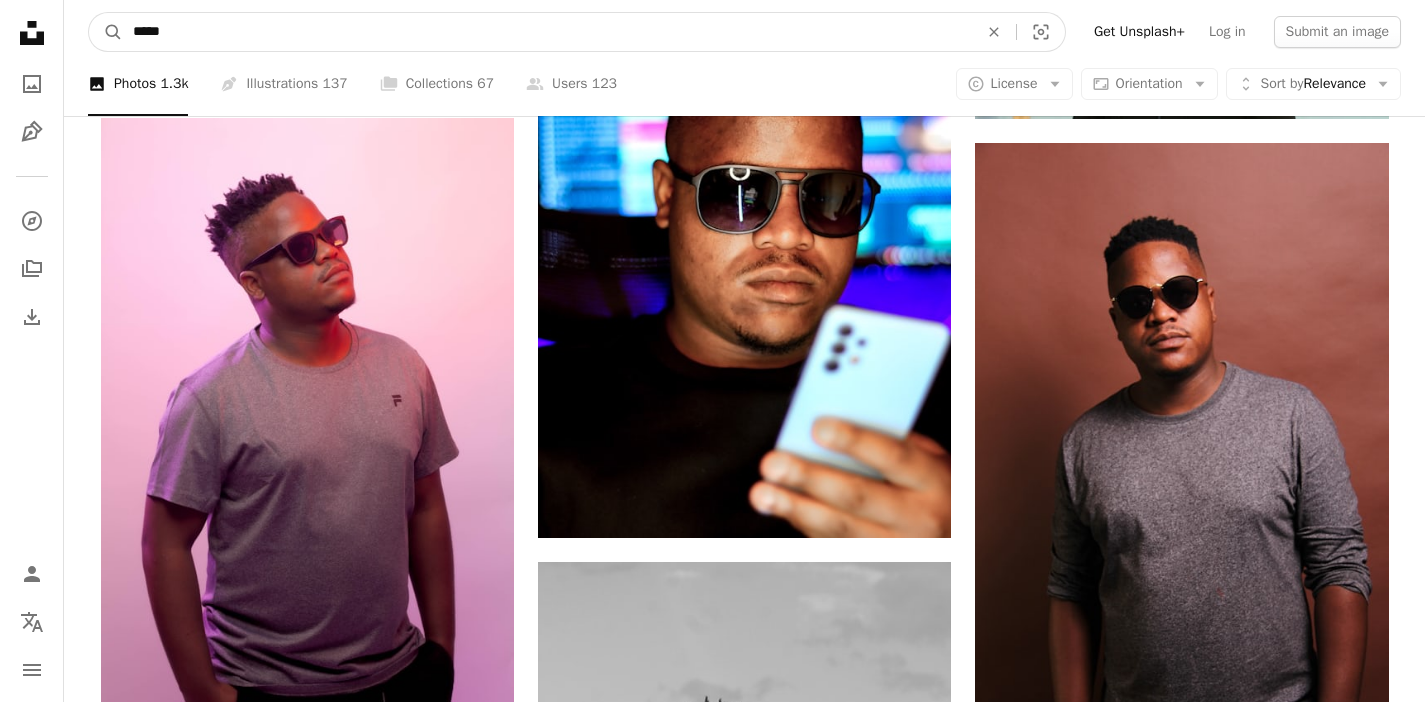click on "*****" at bounding box center [547, 32] 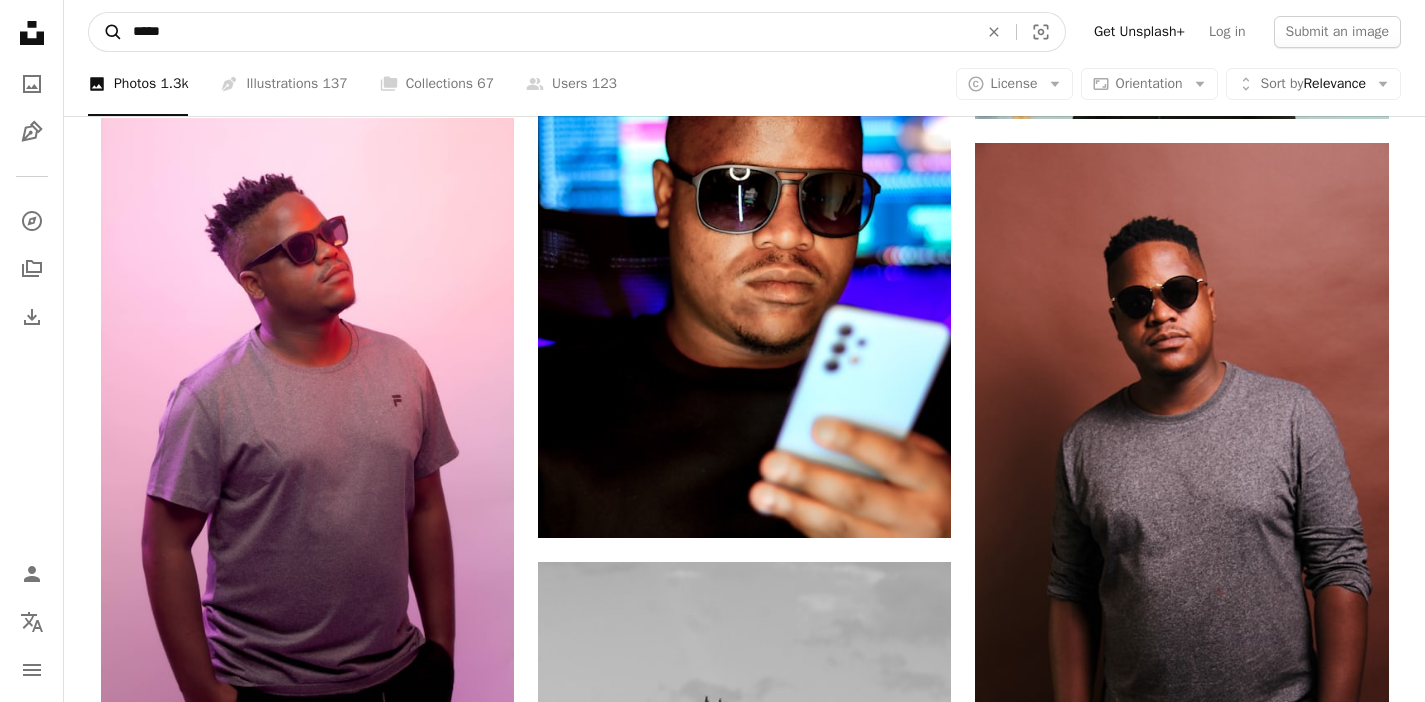 drag, startPoint x: 198, startPoint y: 24, endPoint x: 99, endPoint y: 21, distance: 99.04544 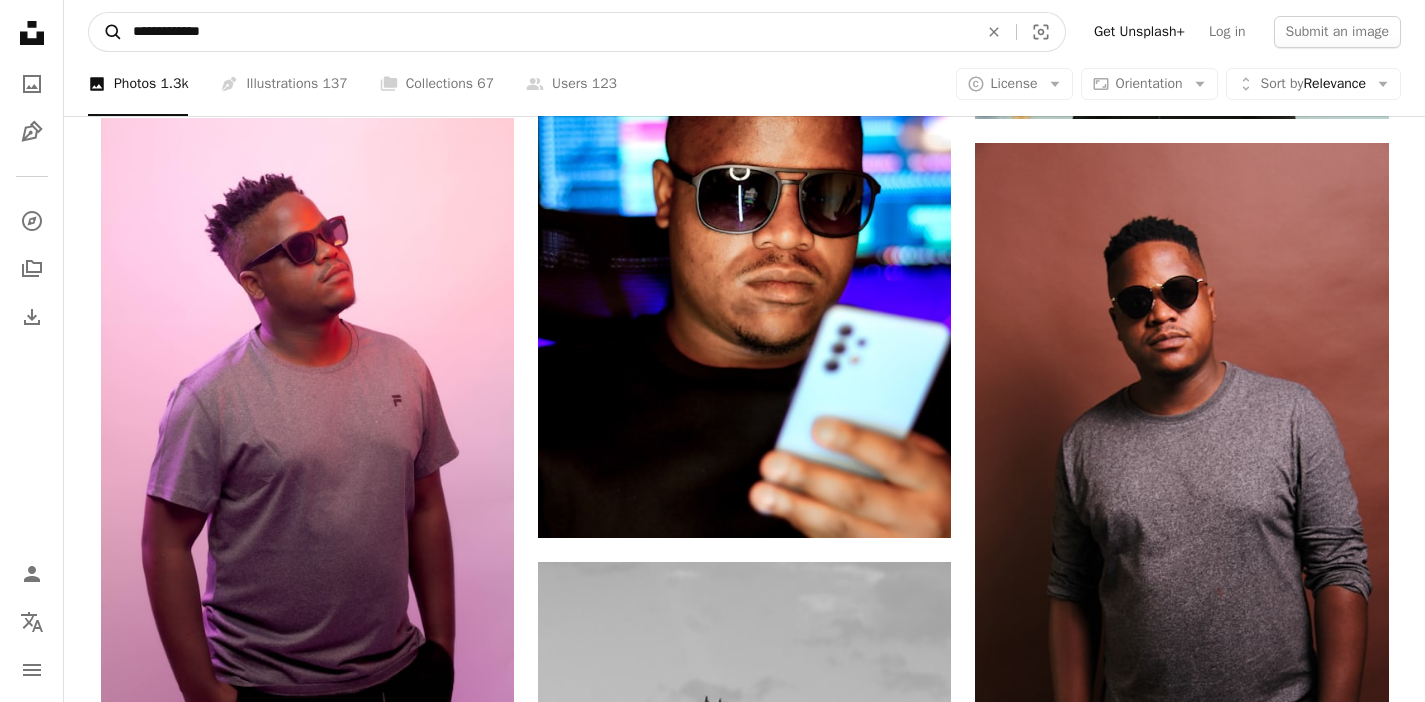 type on "**********" 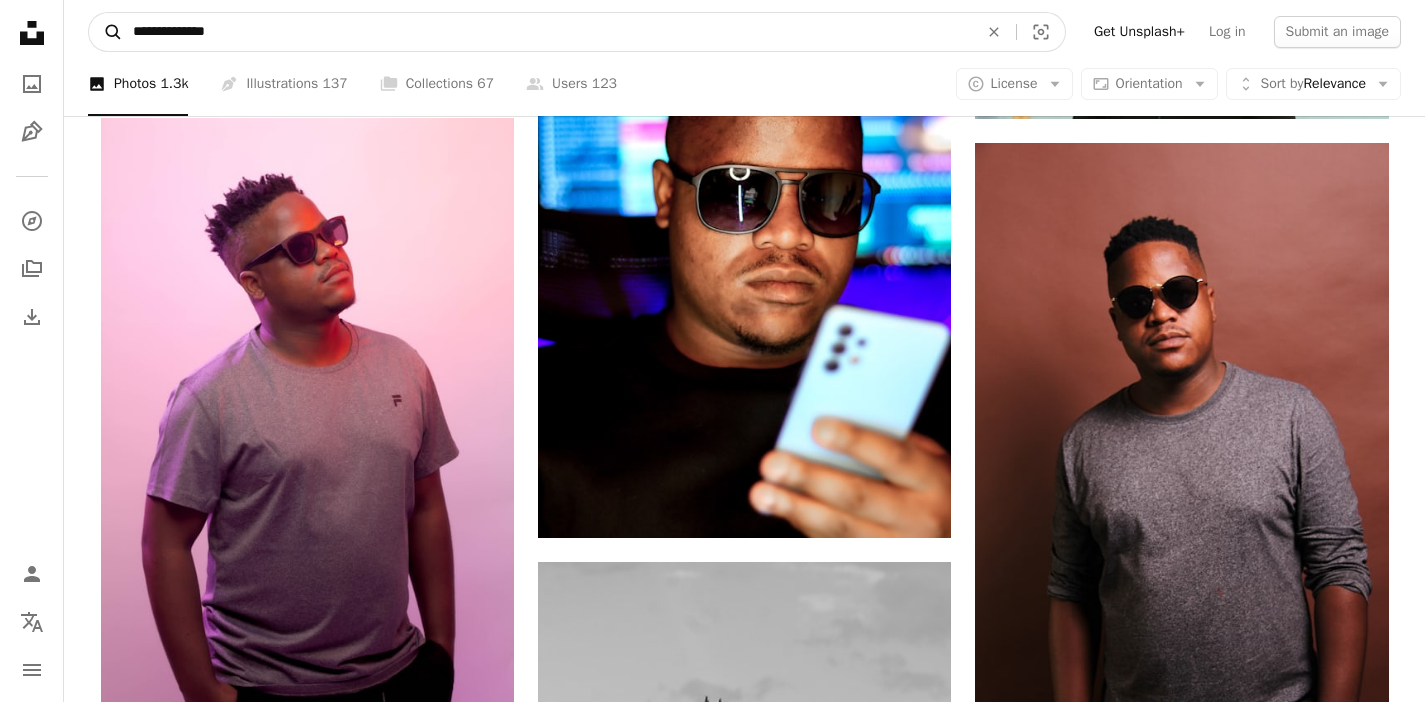 click on "A magnifying glass" at bounding box center [106, 32] 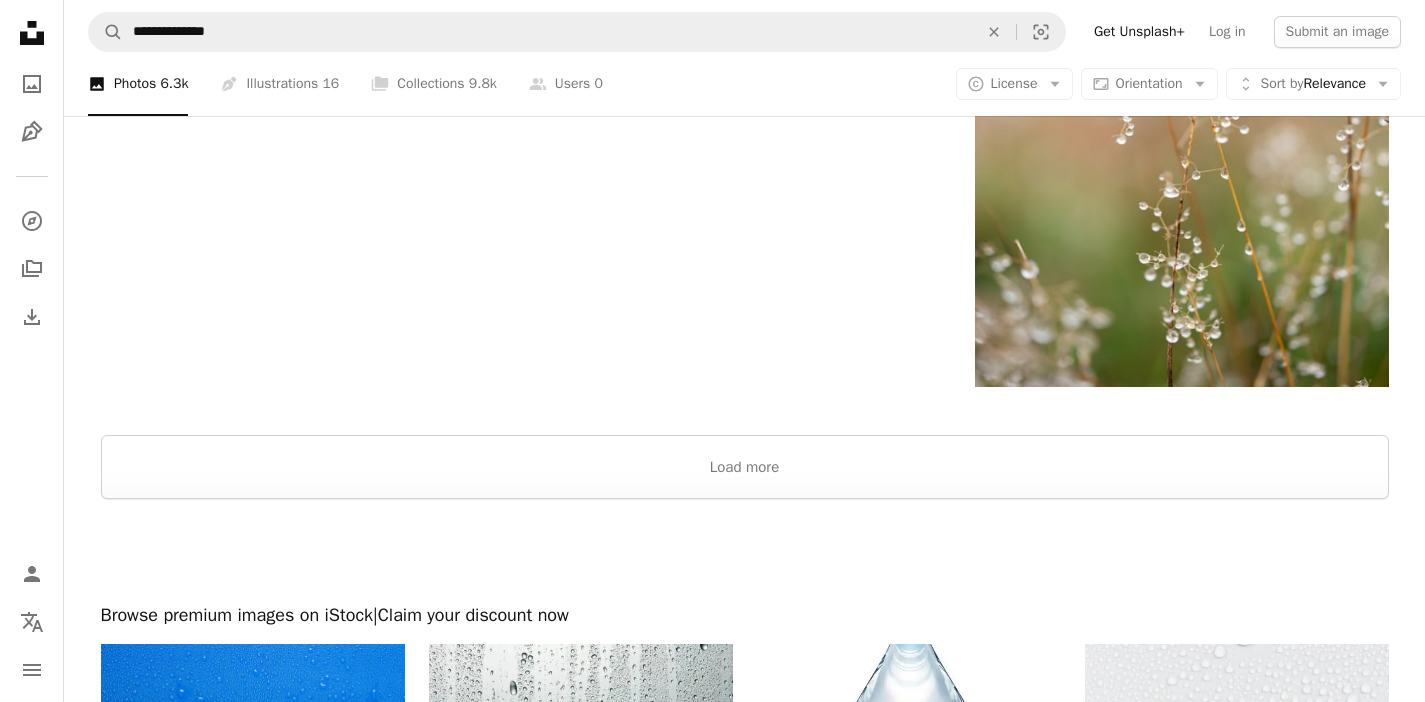 scroll, scrollTop: 3486, scrollLeft: 0, axis: vertical 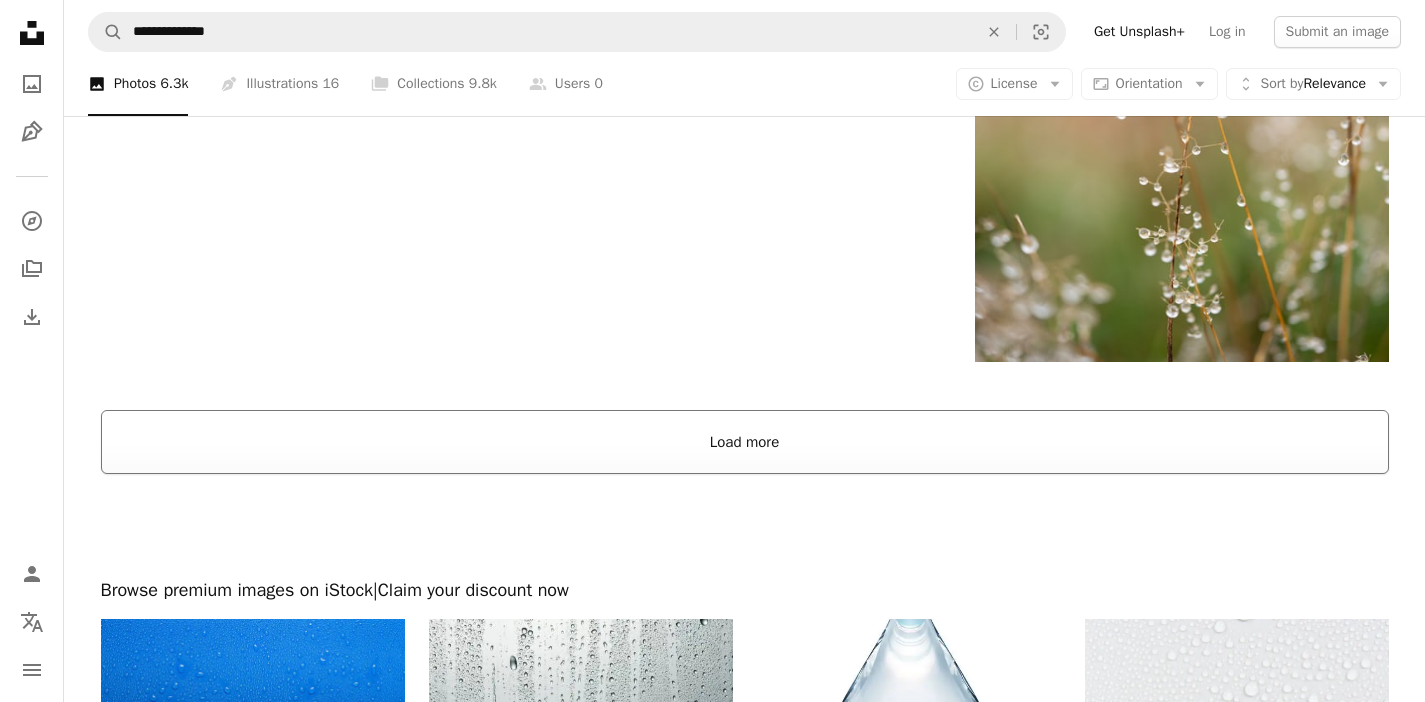 click on "Load more" at bounding box center (745, 442) 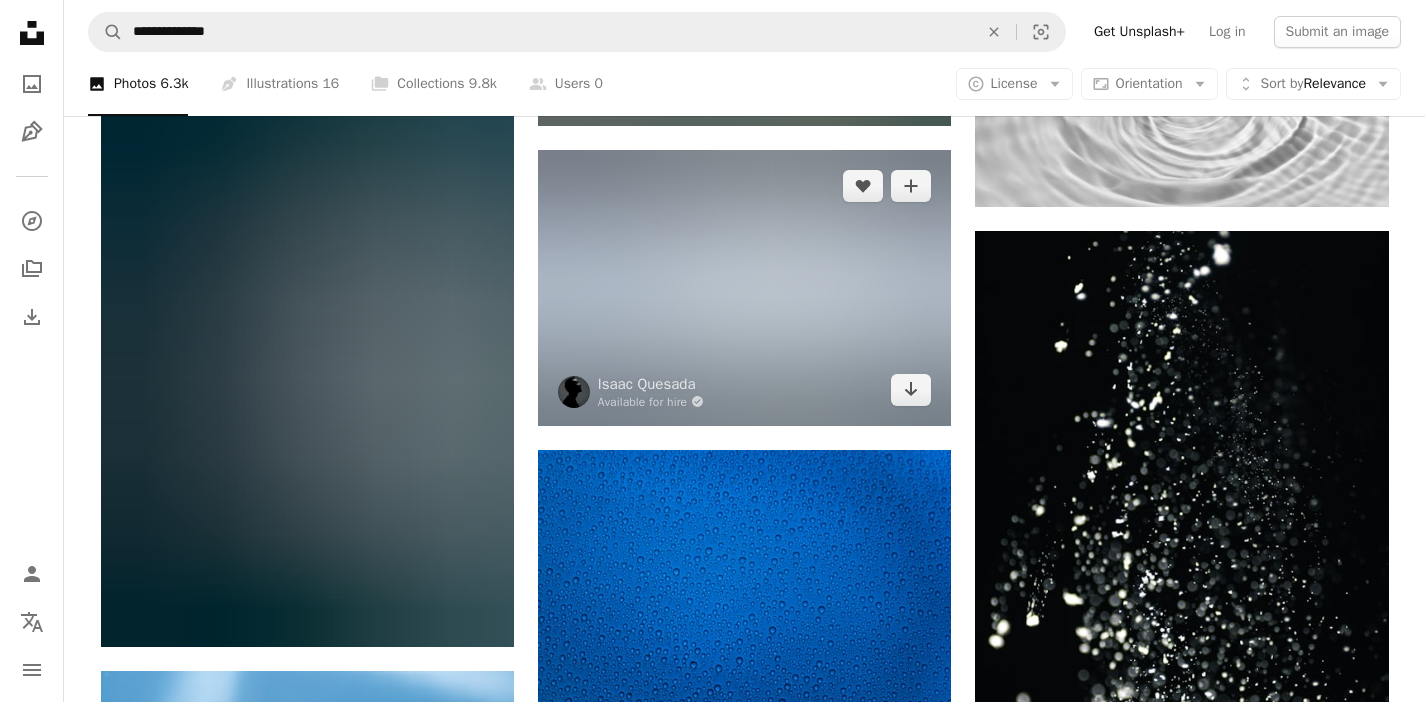 scroll, scrollTop: 2191, scrollLeft: 0, axis: vertical 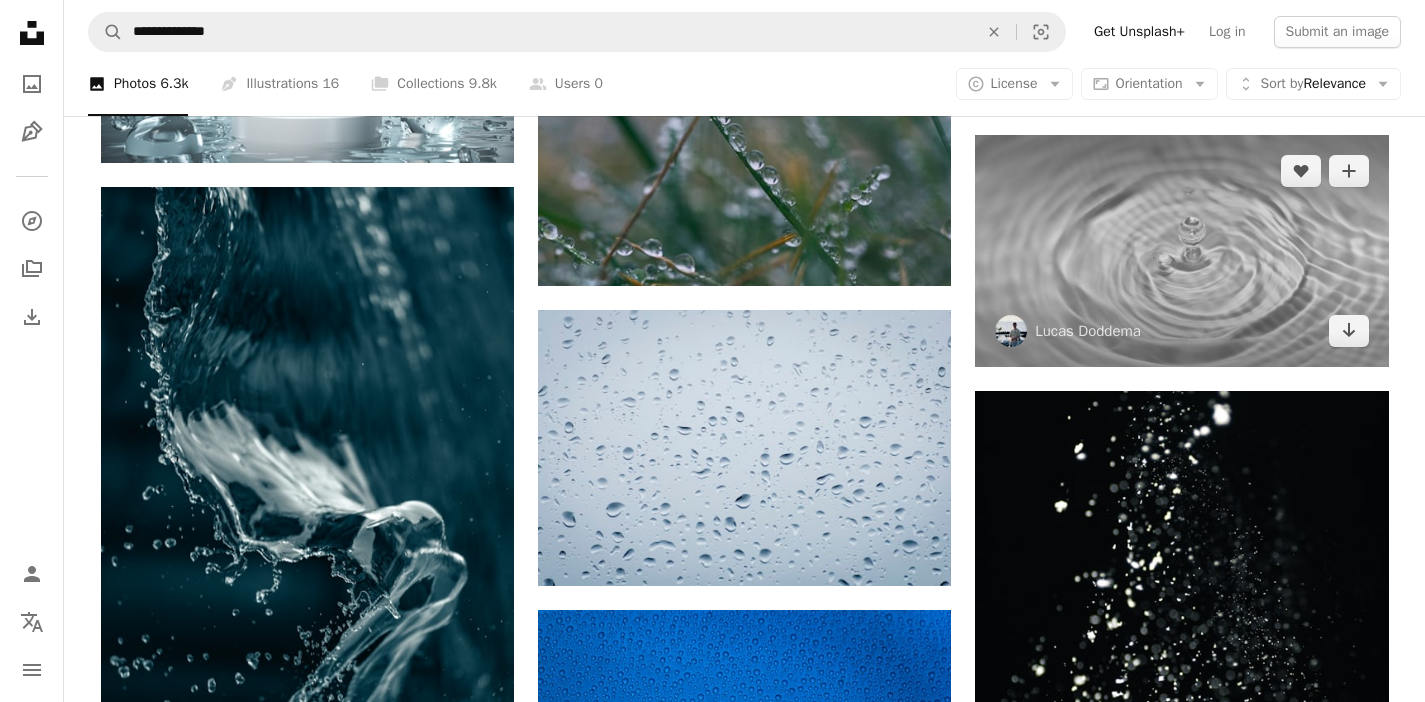 click at bounding box center (1181, 251) 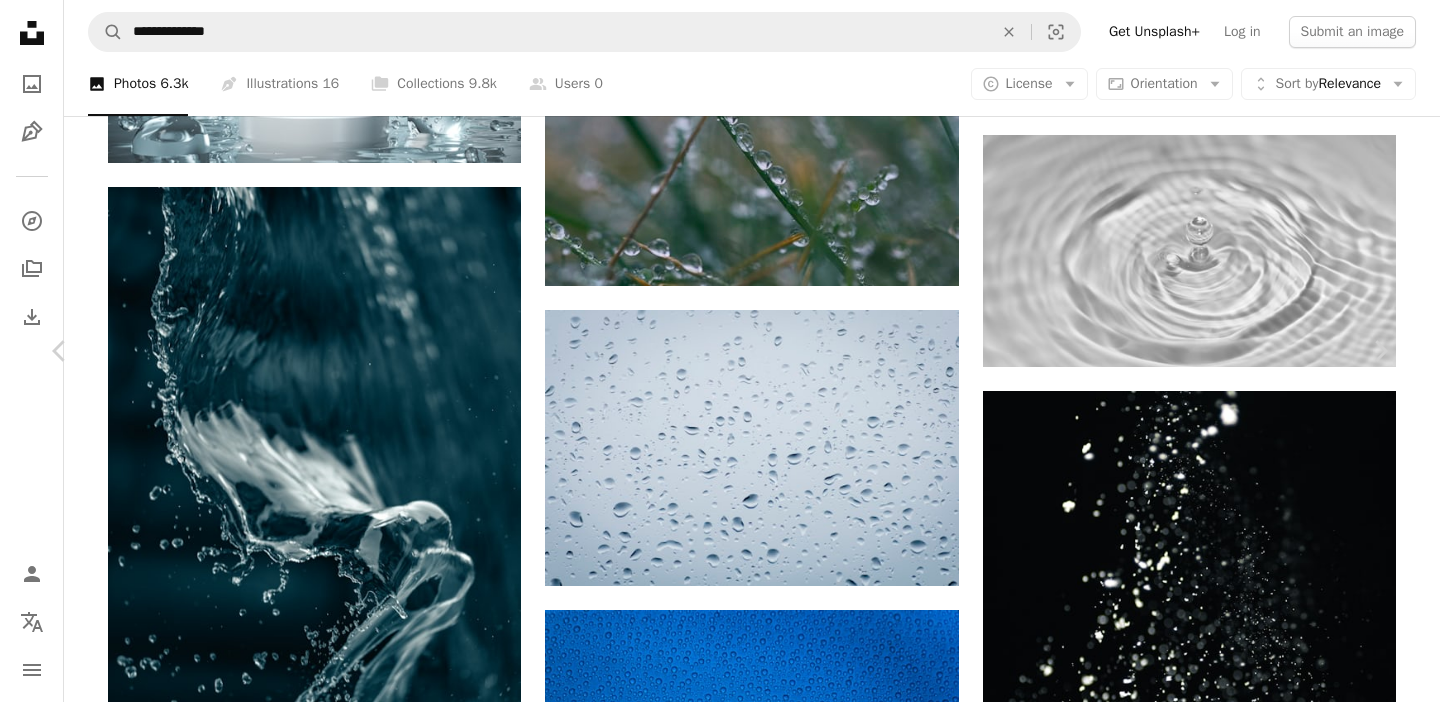 click on "Download free" at bounding box center [1191, 13700] 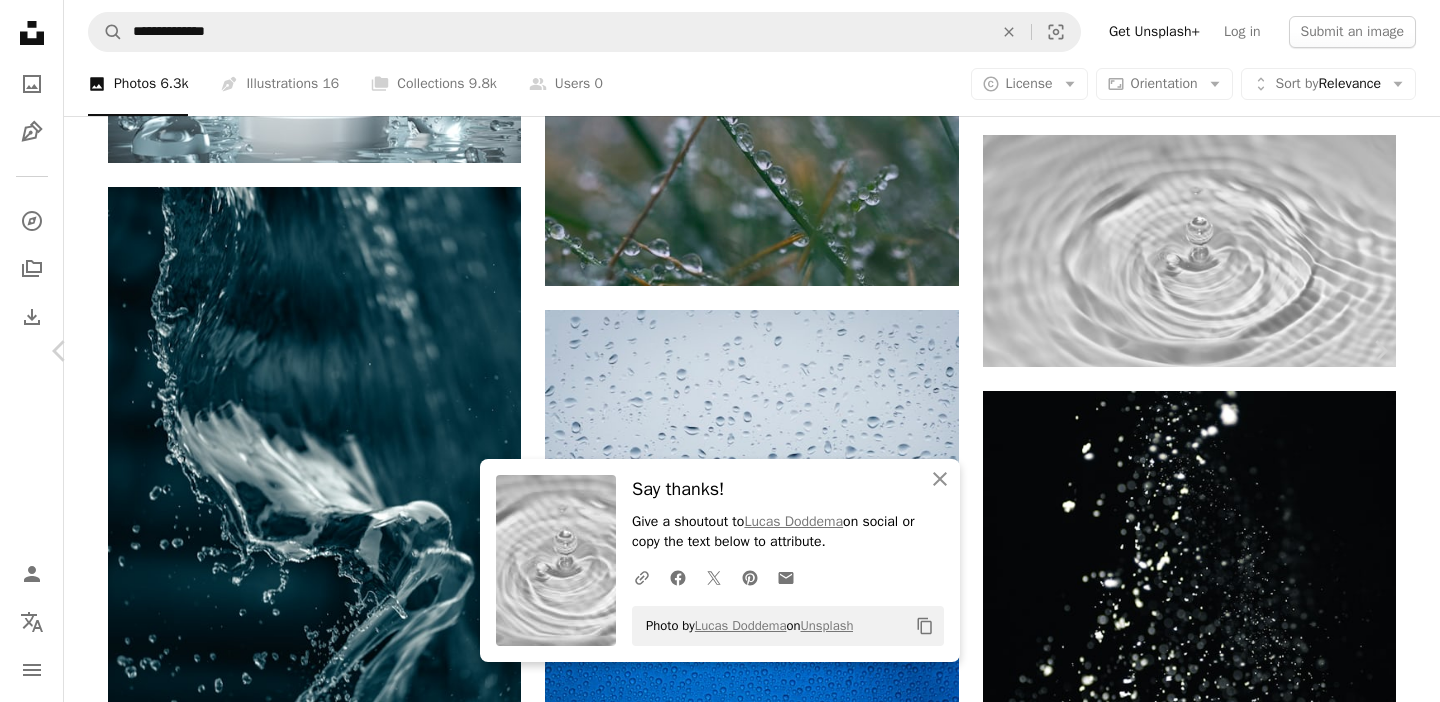 click on "An X shape" at bounding box center (20, 20) 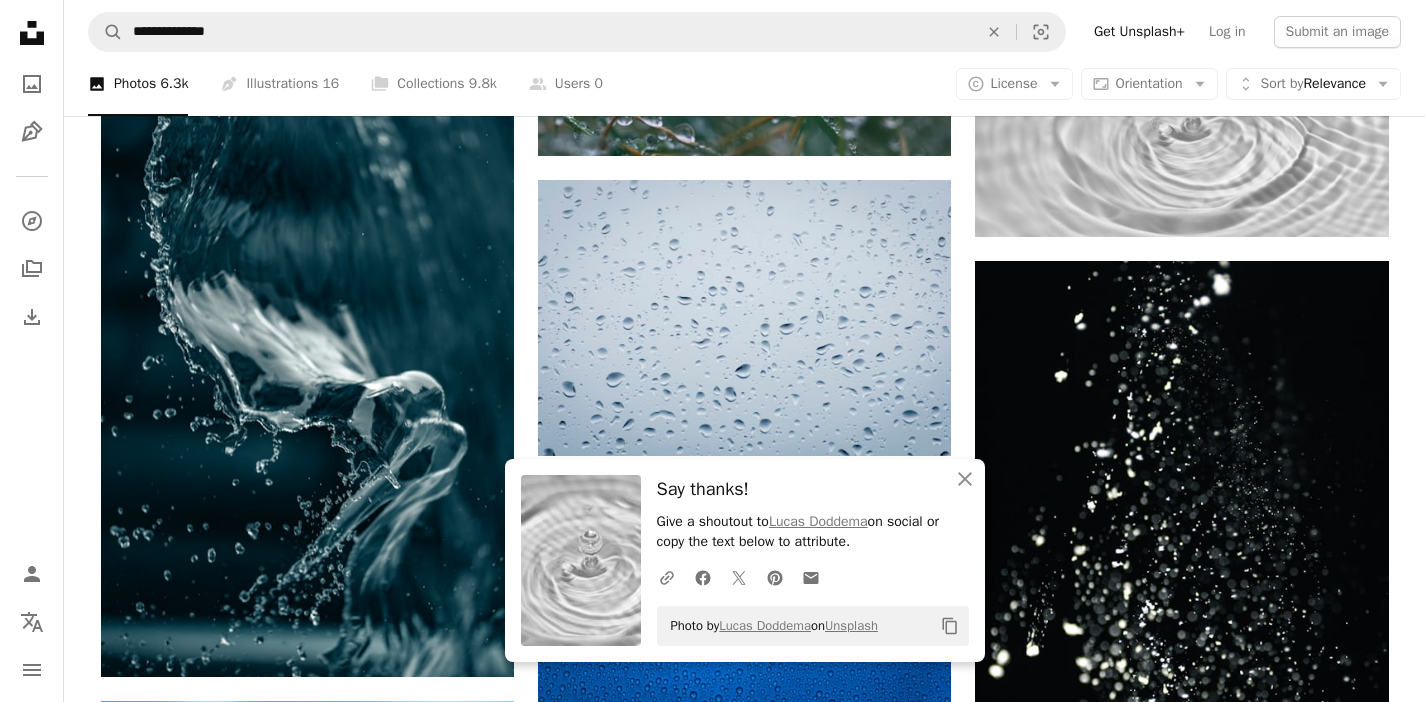 scroll, scrollTop: 2319, scrollLeft: 0, axis: vertical 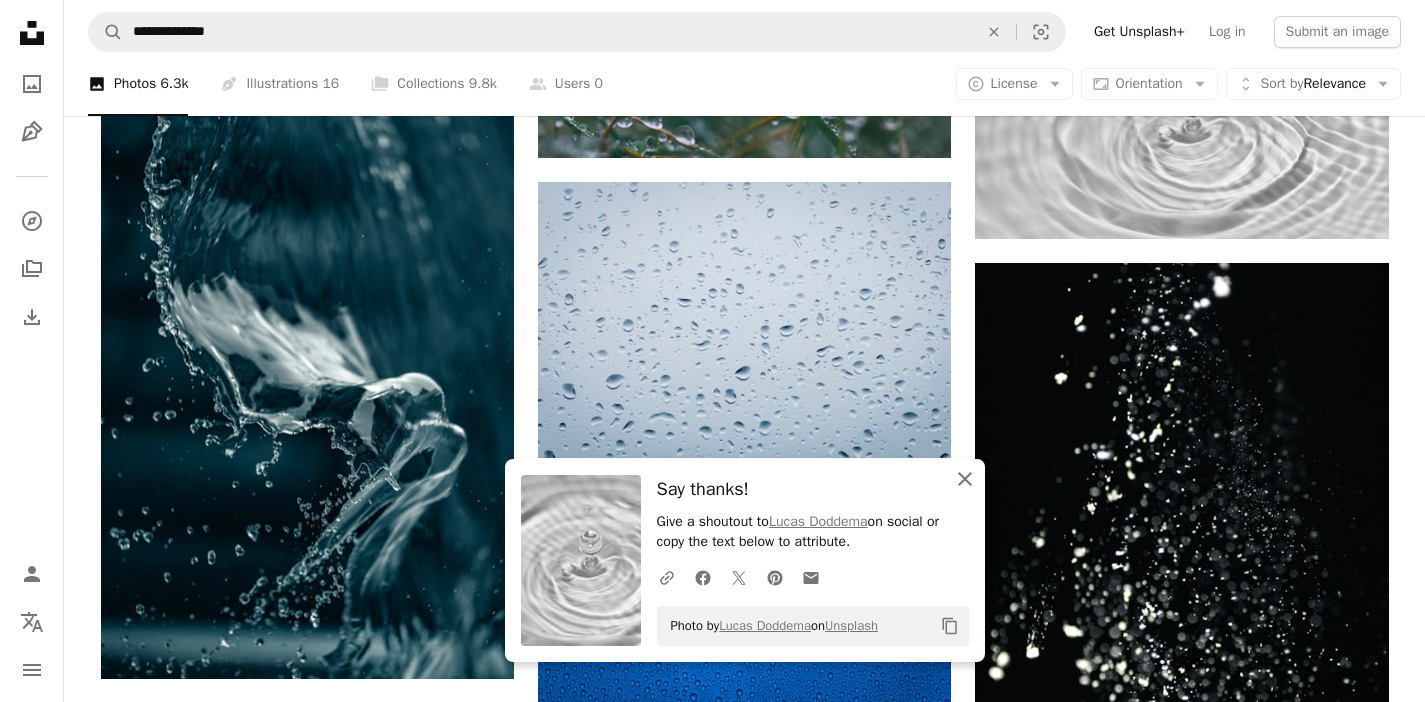 click on "An X shape" 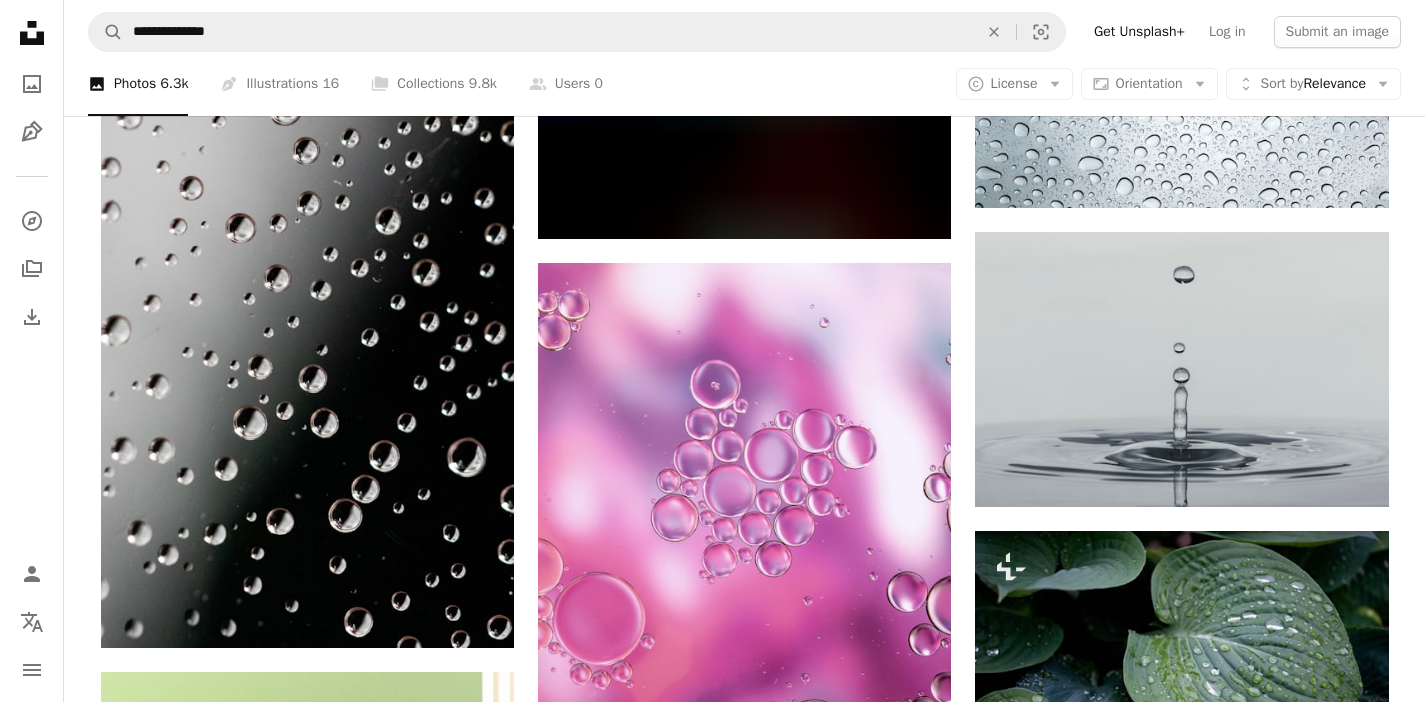 scroll, scrollTop: 4217, scrollLeft: 0, axis: vertical 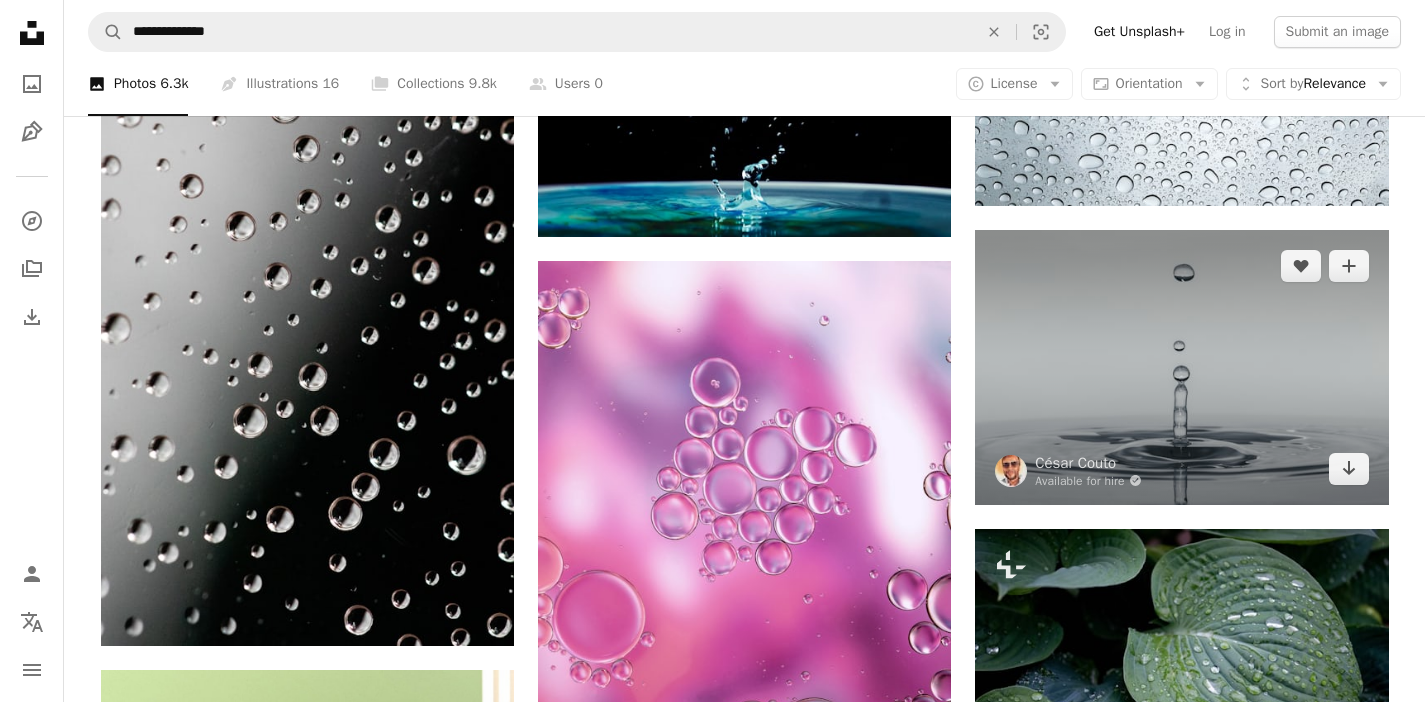 click at bounding box center [1181, 367] 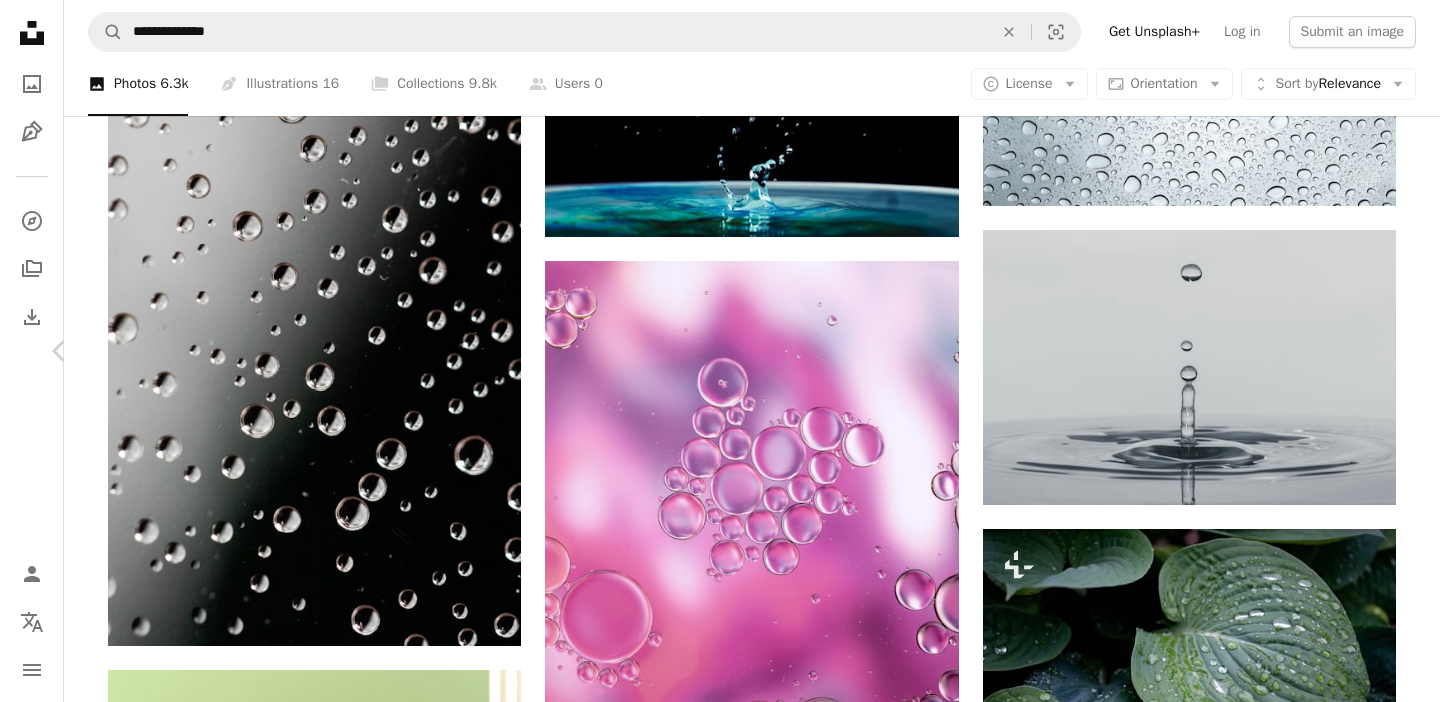click on "An X shape" at bounding box center [20, 20] 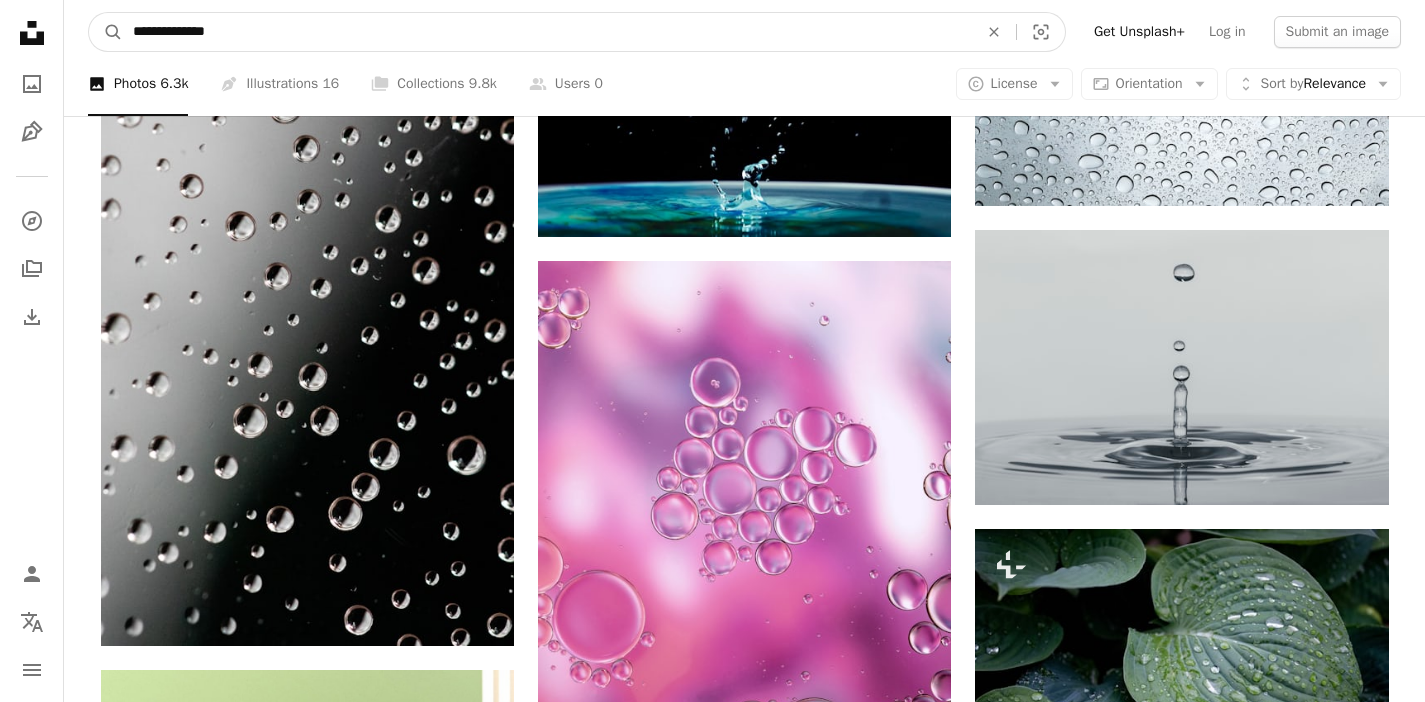 drag, startPoint x: 235, startPoint y: 32, endPoint x: 81, endPoint y: 27, distance: 154.08115 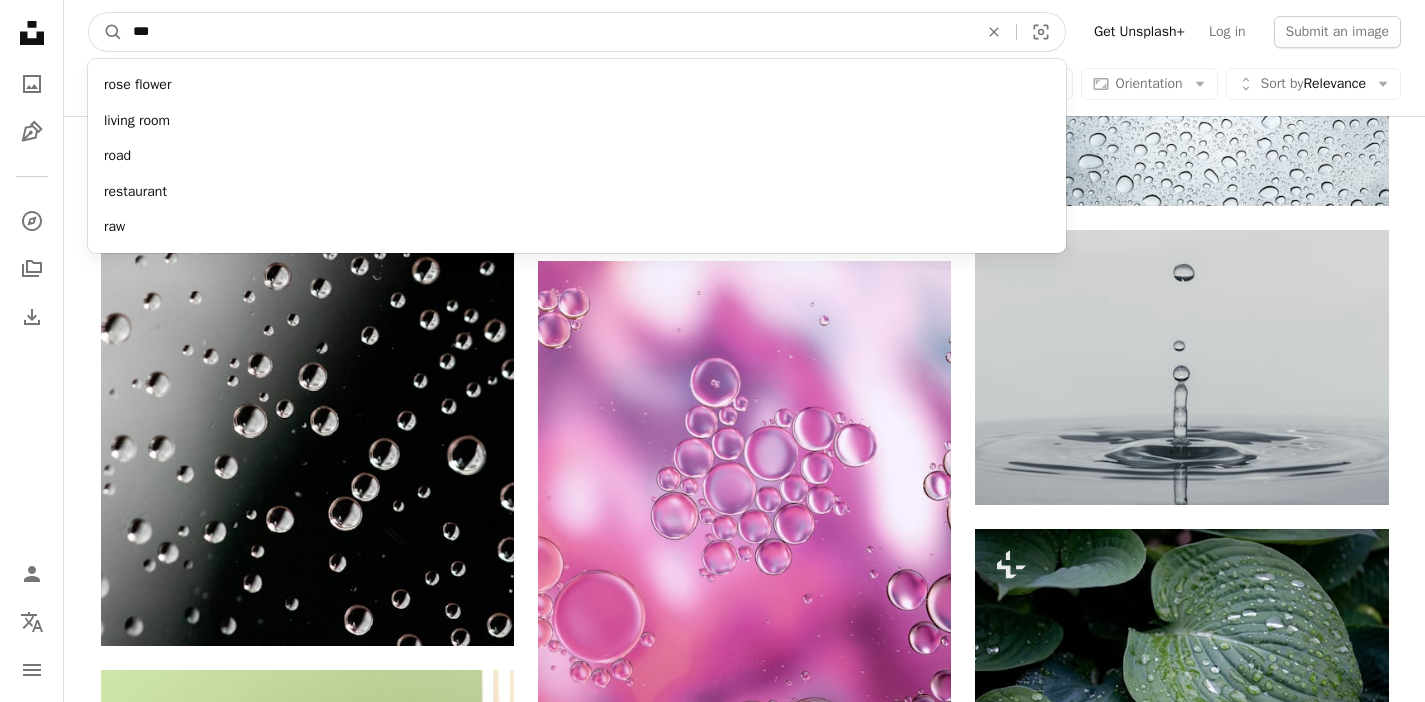 type on "****" 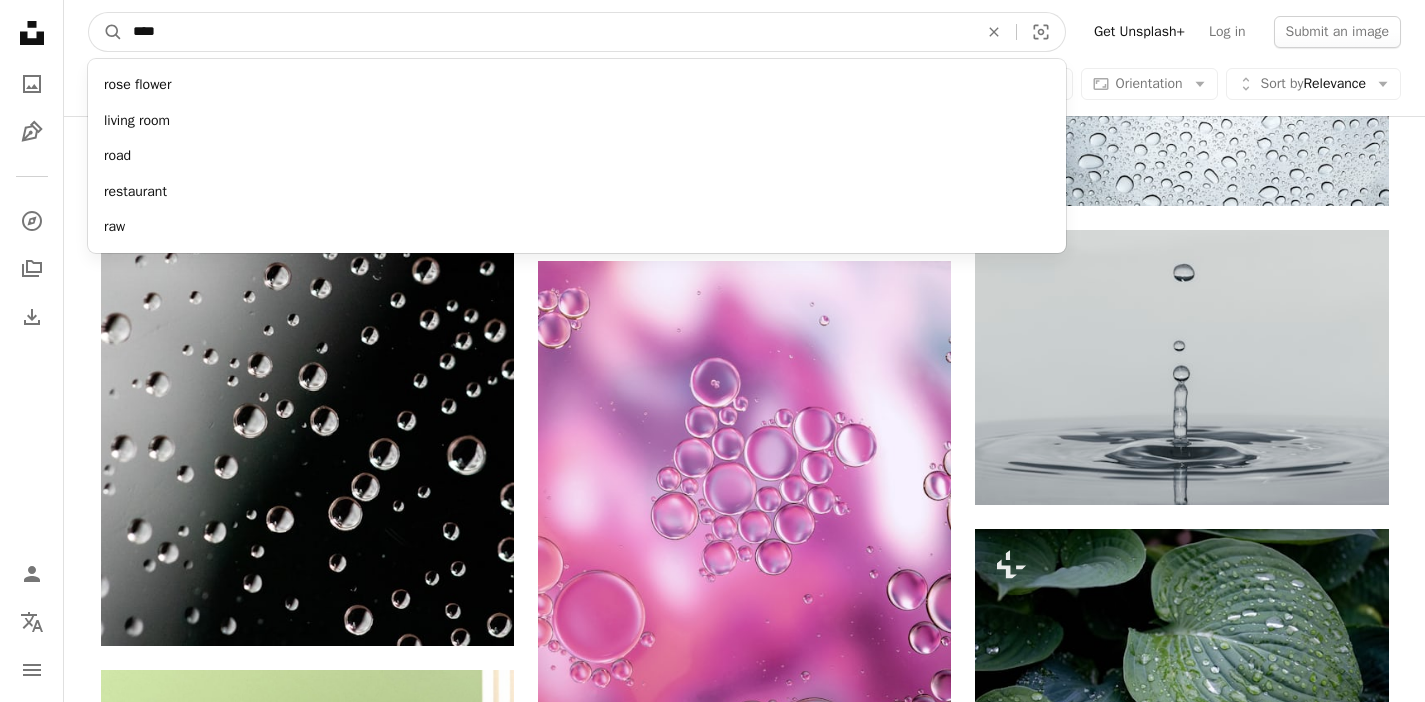 click on "A magnifying glass" at bounding box center [106, 32] 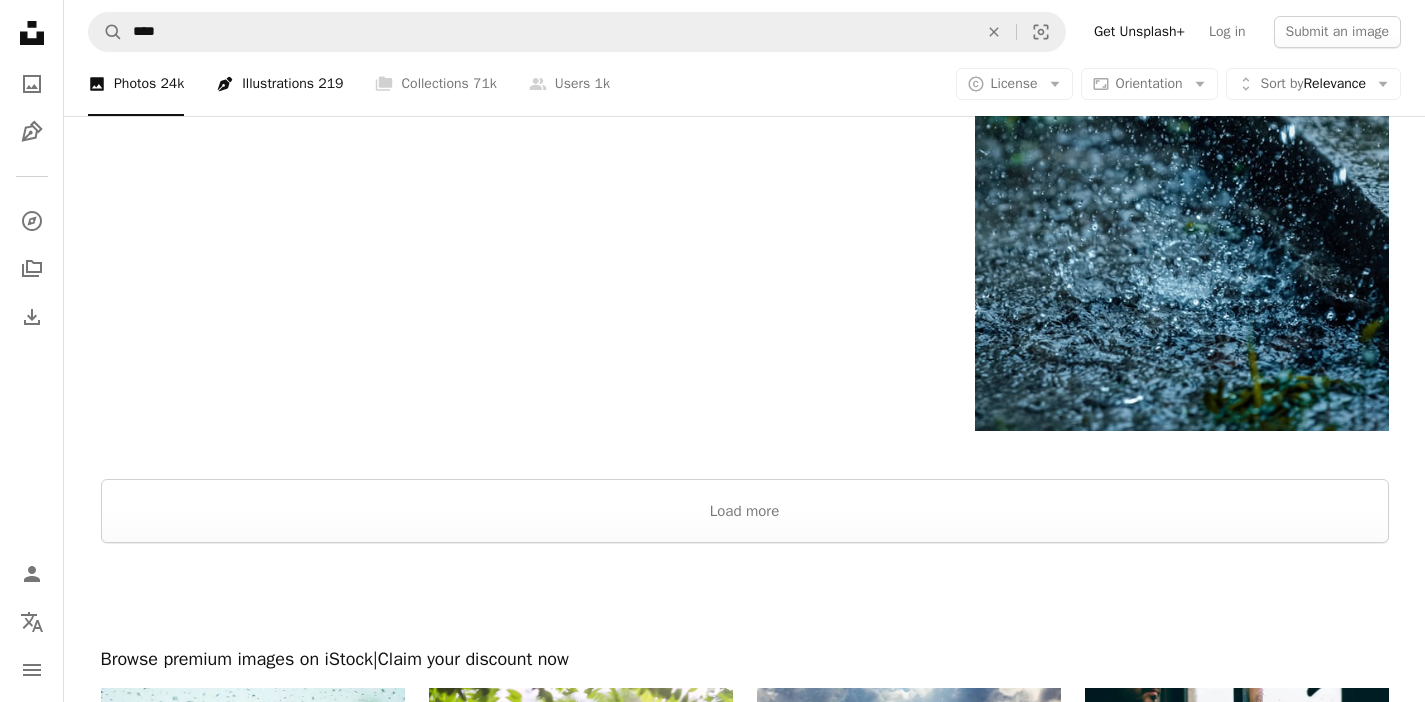 scroll, scrollTop: 4406, scrollLeft: 0, axis: vertical 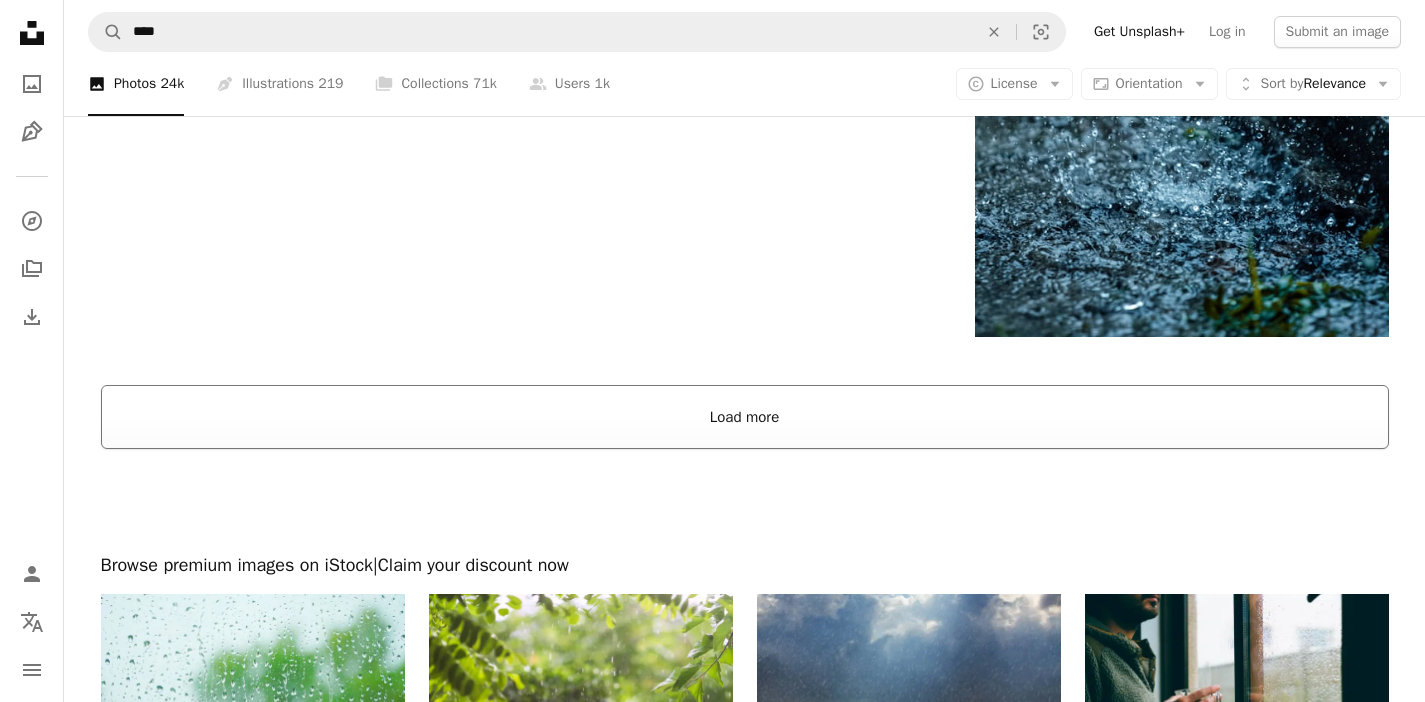 click on "Load more" at bounding box center [745, 417] 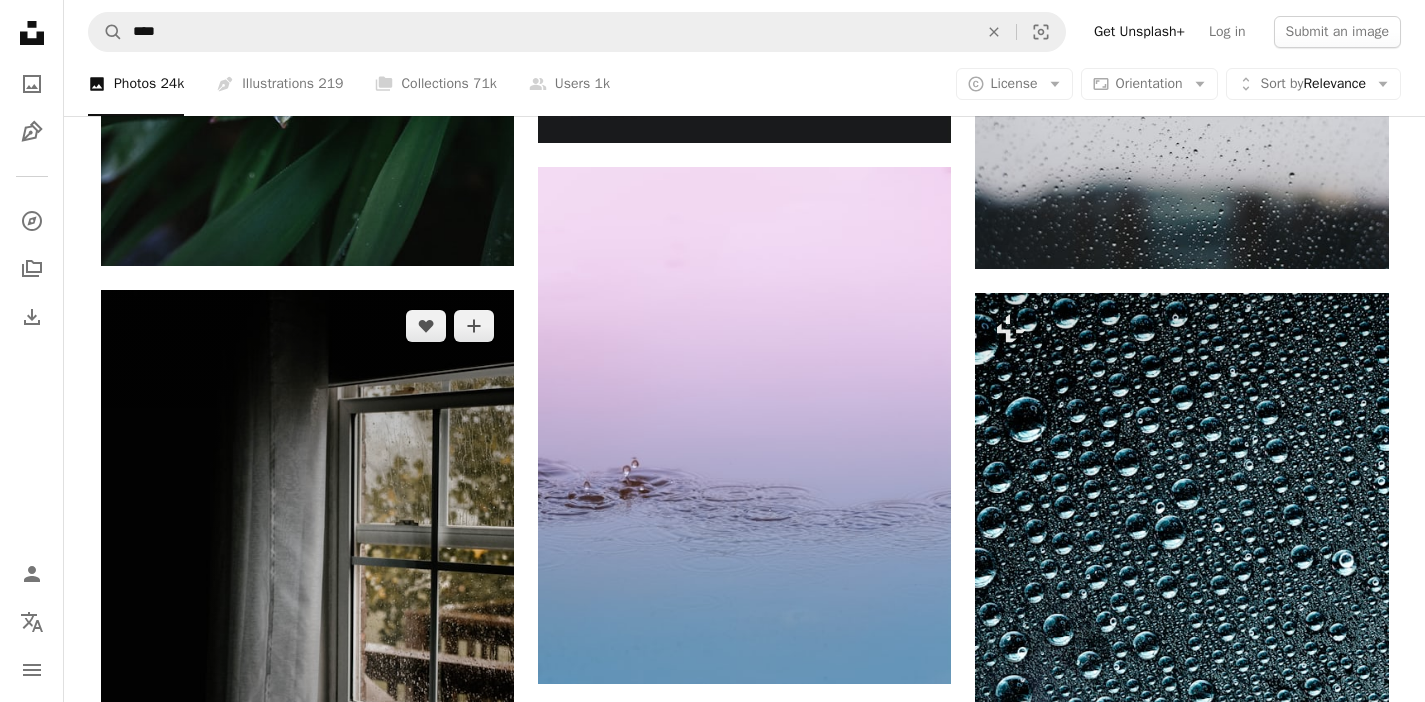 scroll, scrollTop: 6734, scrollLeft: 0, axis: vertical 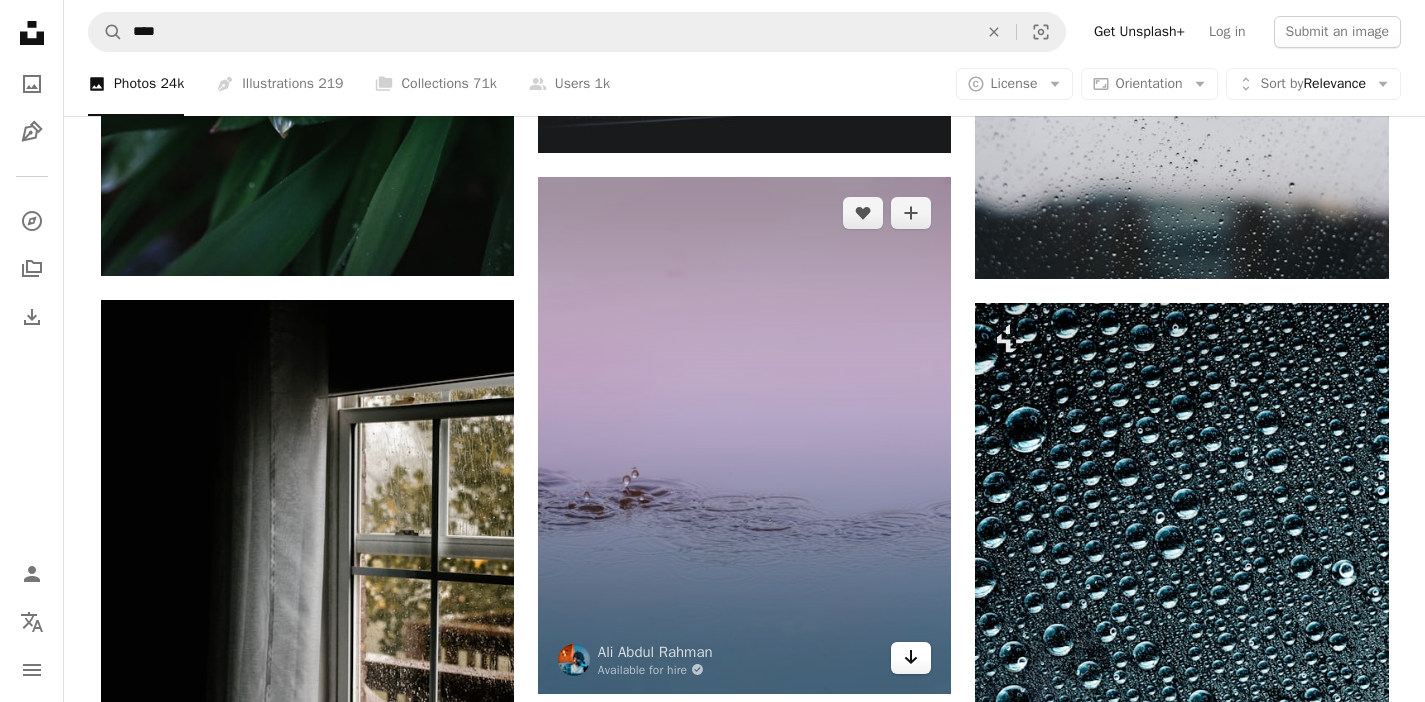 click on "Arrow pointing down" 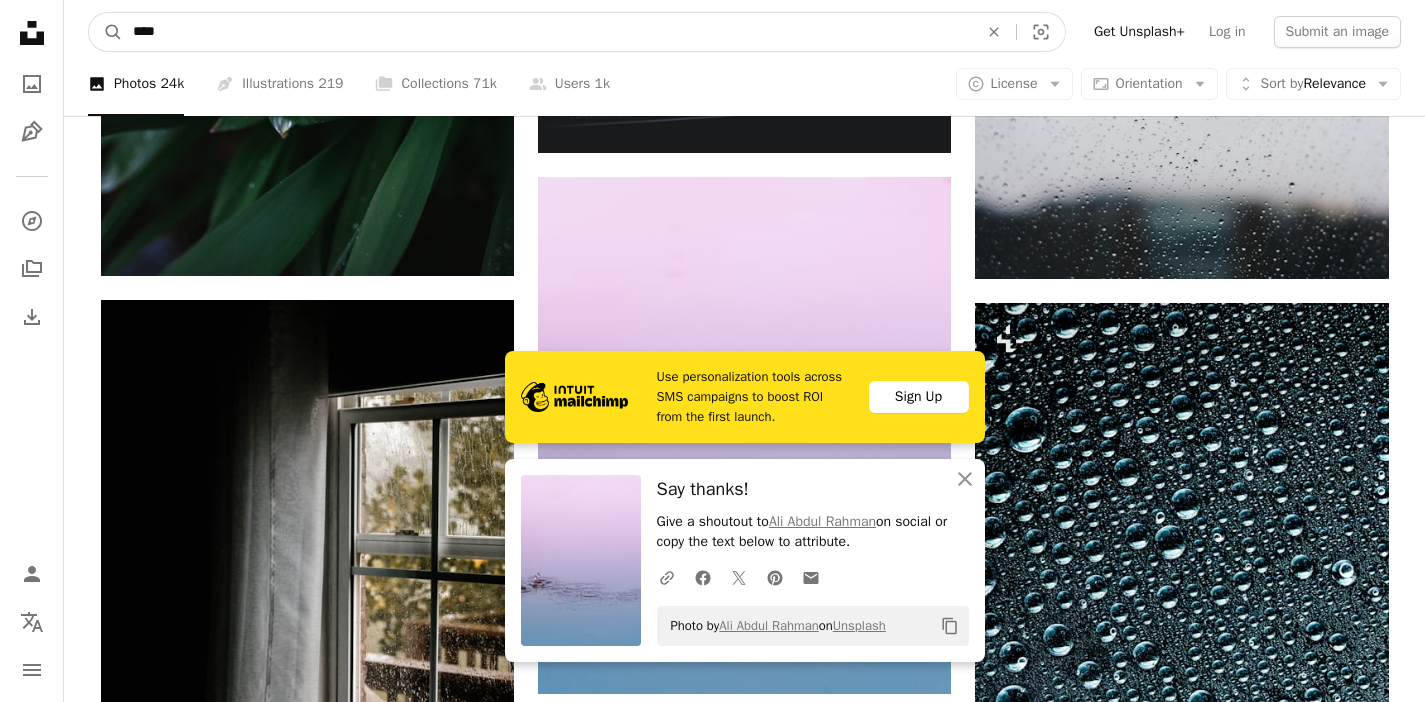 click on "****" at bounding box center (547, 32) 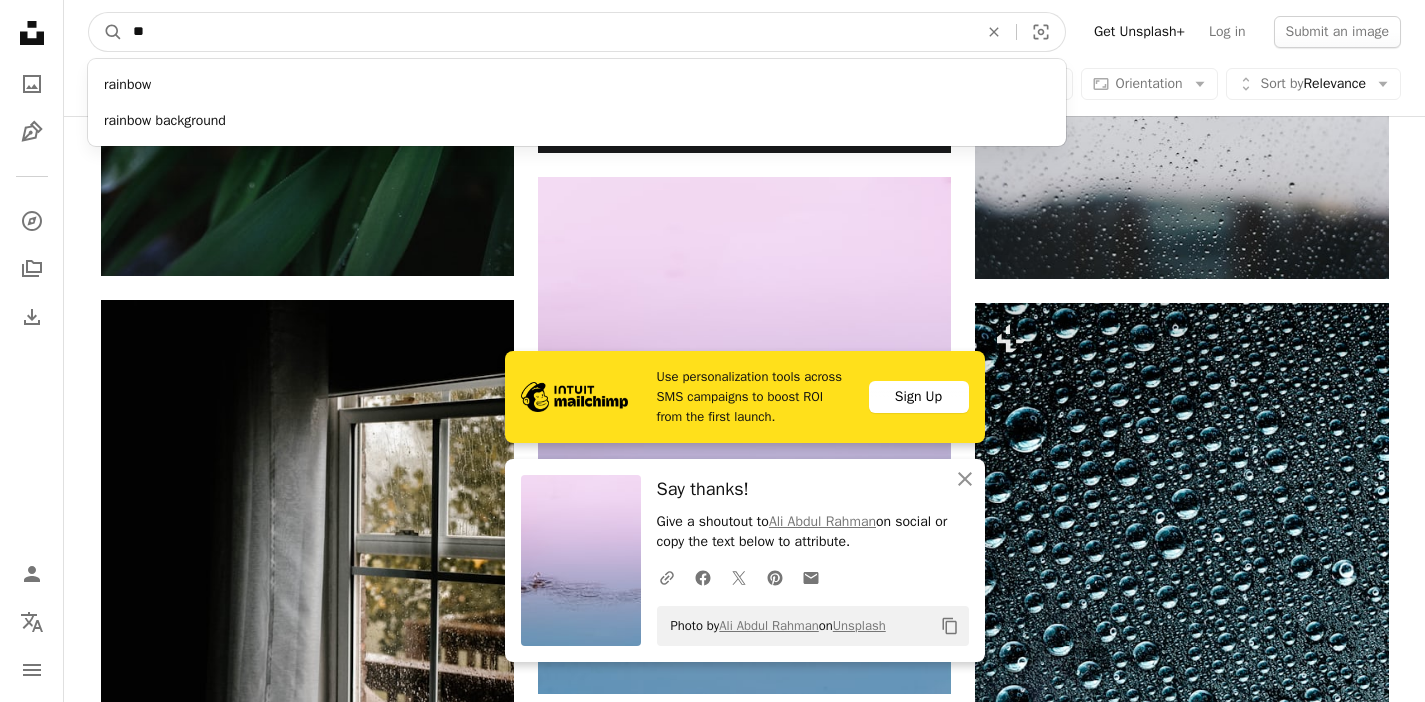type on "*" 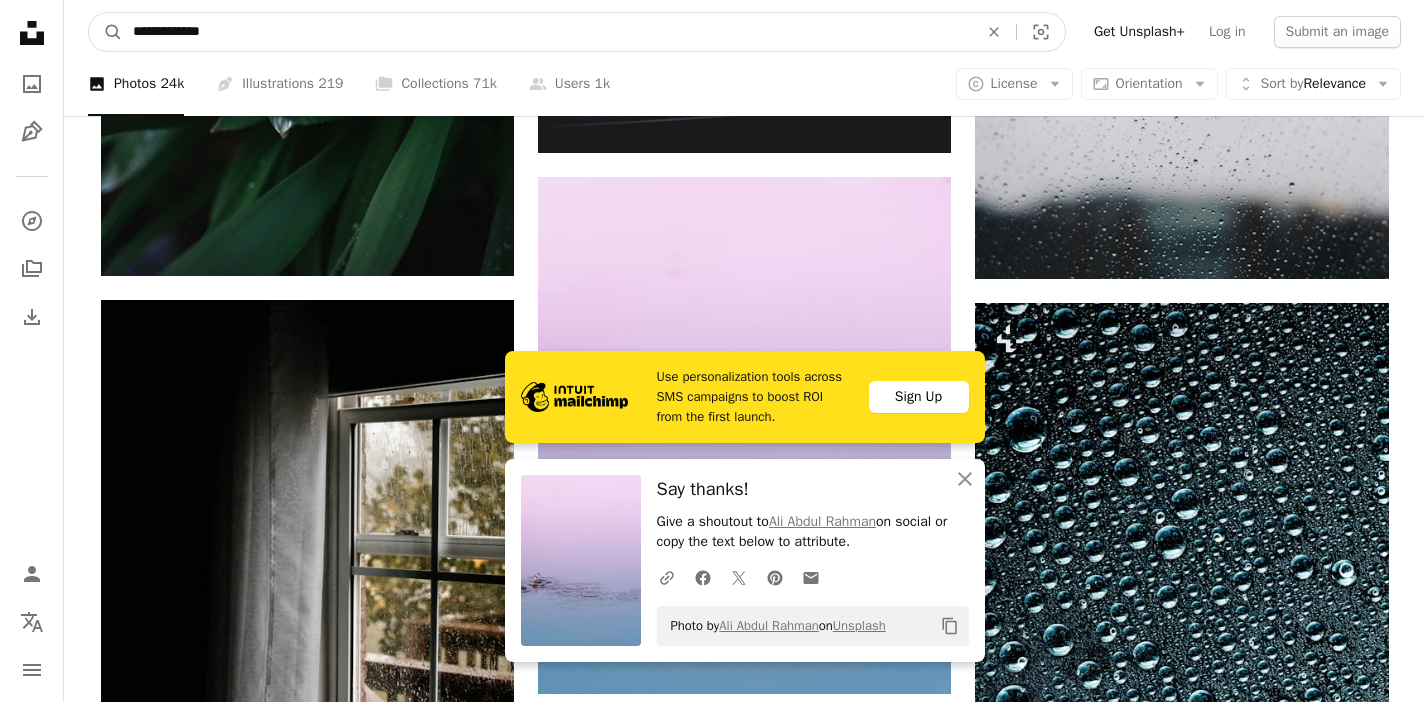 type on "**********" 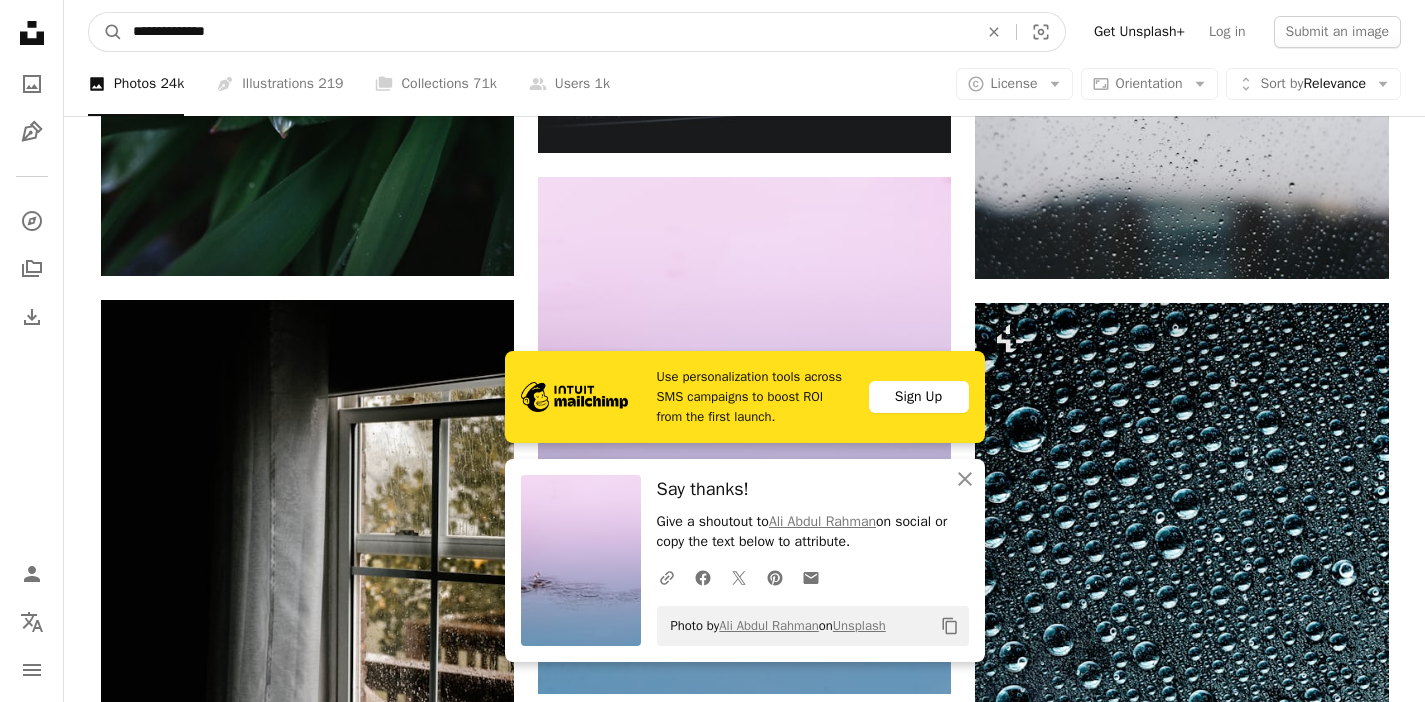 click on "A magnifying glass" at bounding box center [106, 32] 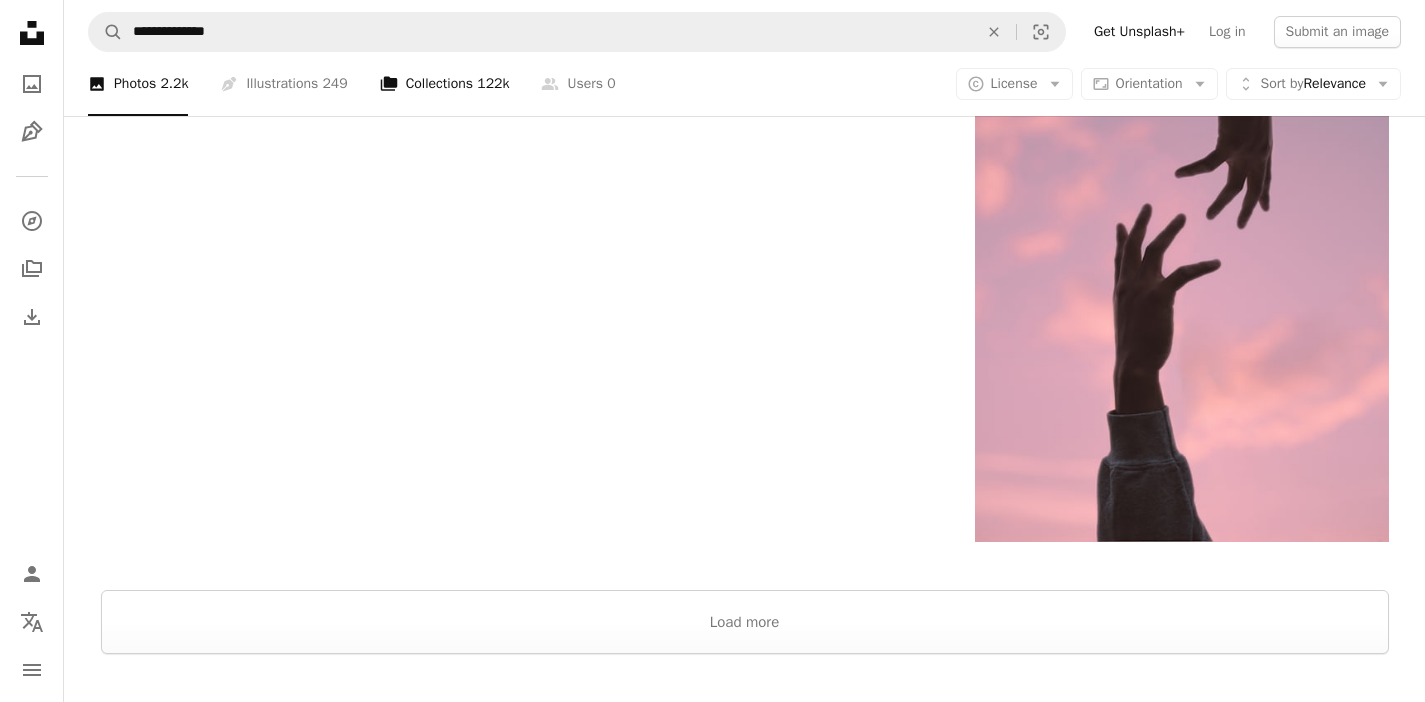 scroll, scrollTop: 3515, scrollLeft: 0, axis: vertical 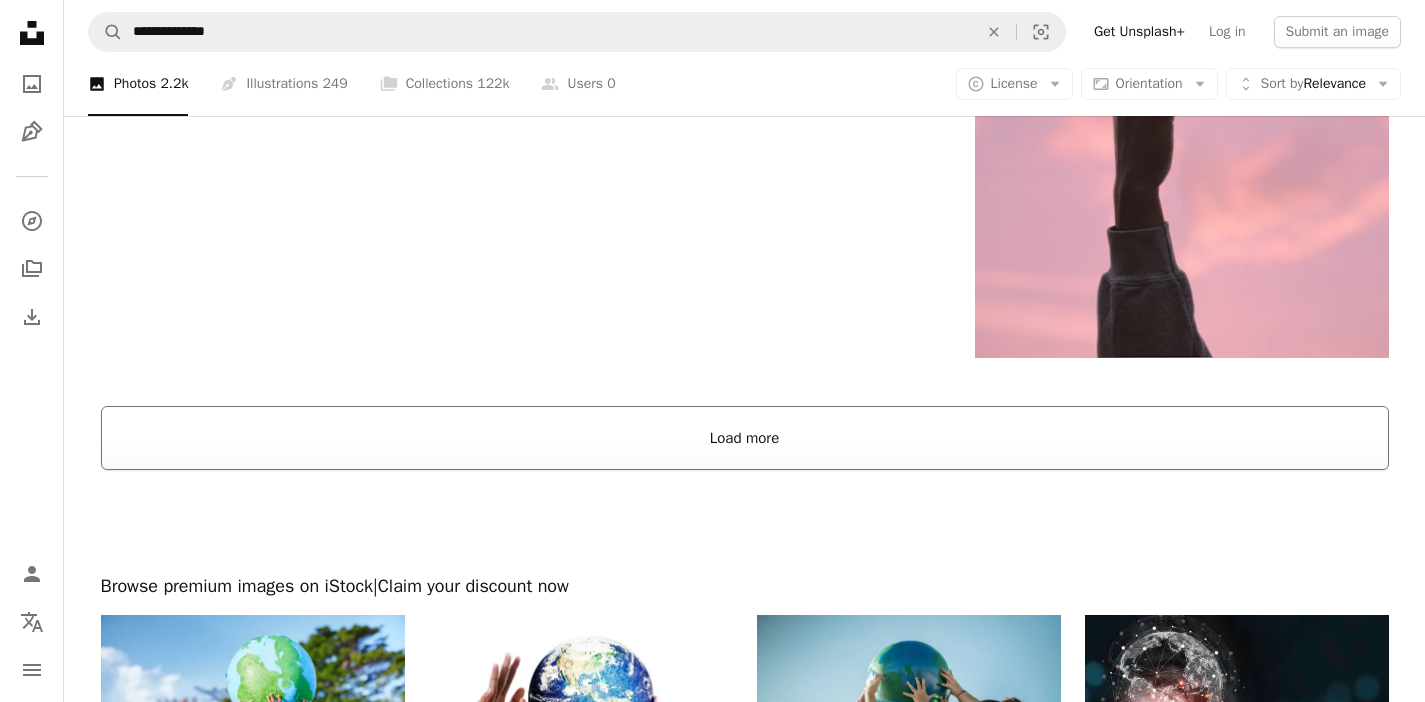 click on "Load more" at bounding box center (745, 438) 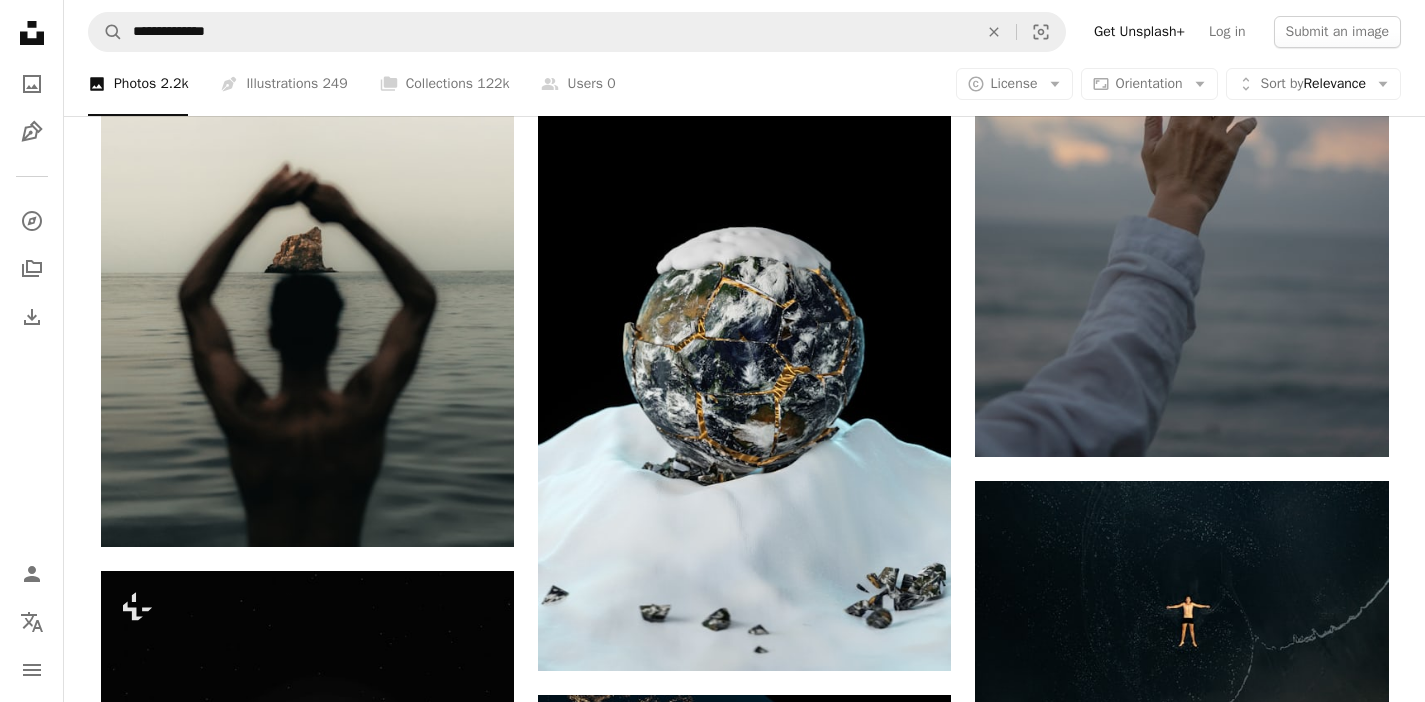 scroll, scrollTop: 8609, scrollLeft: 0, axis: vertical 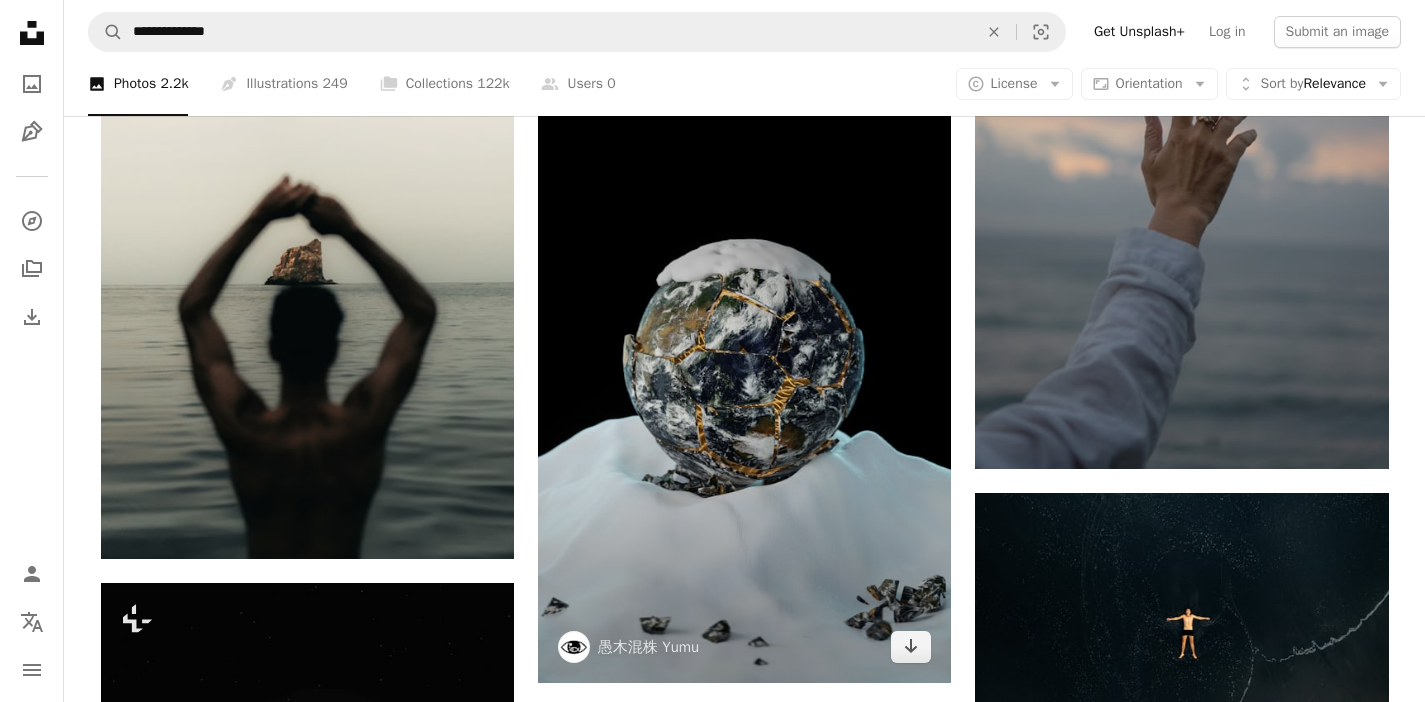 click at bounding box center [744, 373] 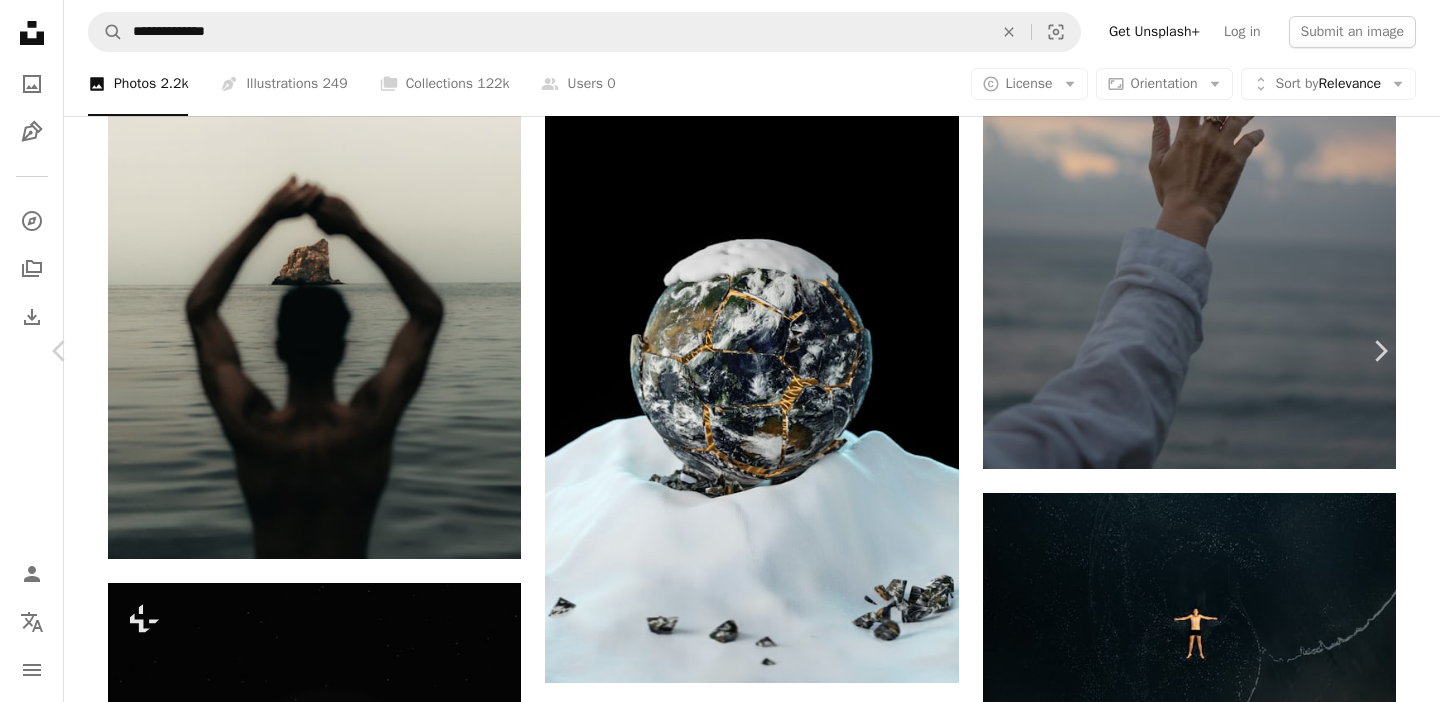 click on "Download free" at bounding box center (1191, 4879) 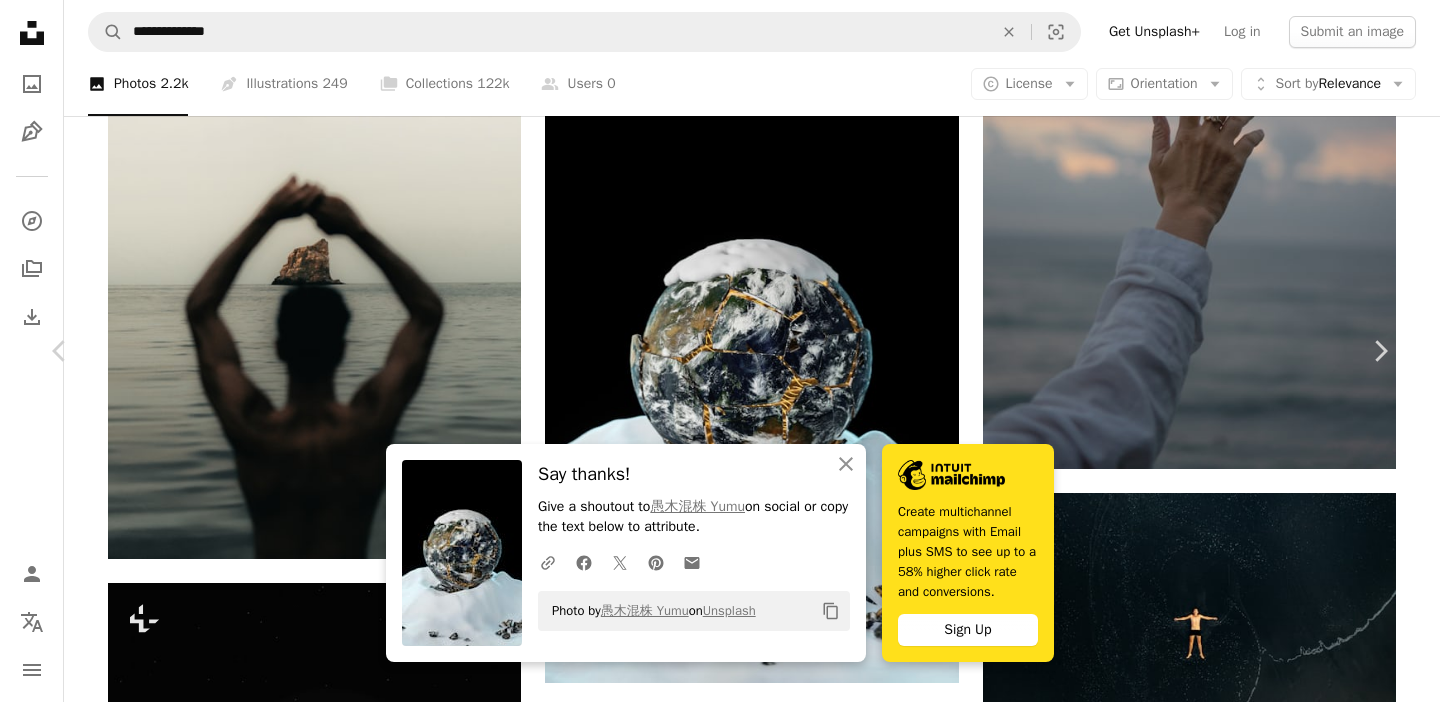 click on "An X shape" at bounding box center (20, 20) 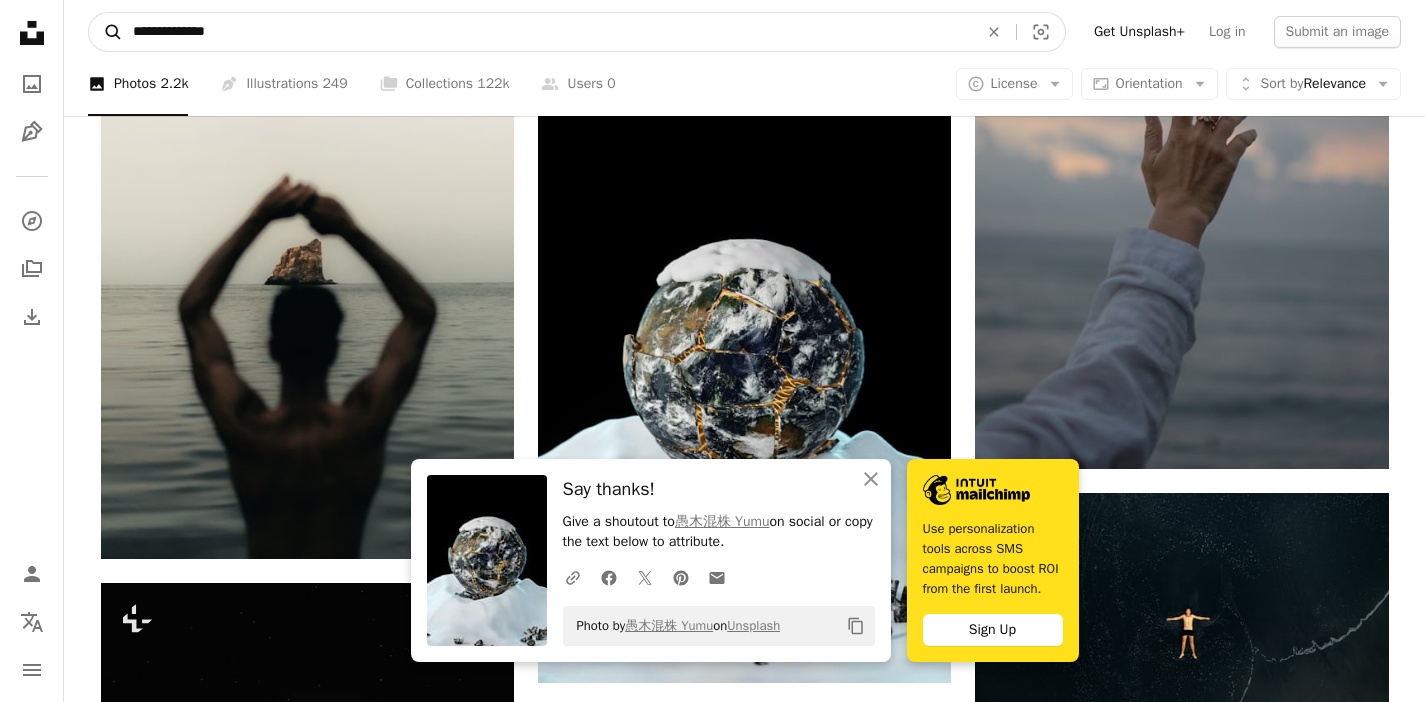 drag, startPoint x: 272, startPoint y: 42, endPoint x: 100, endPoint y: 36, distance: 172.10461 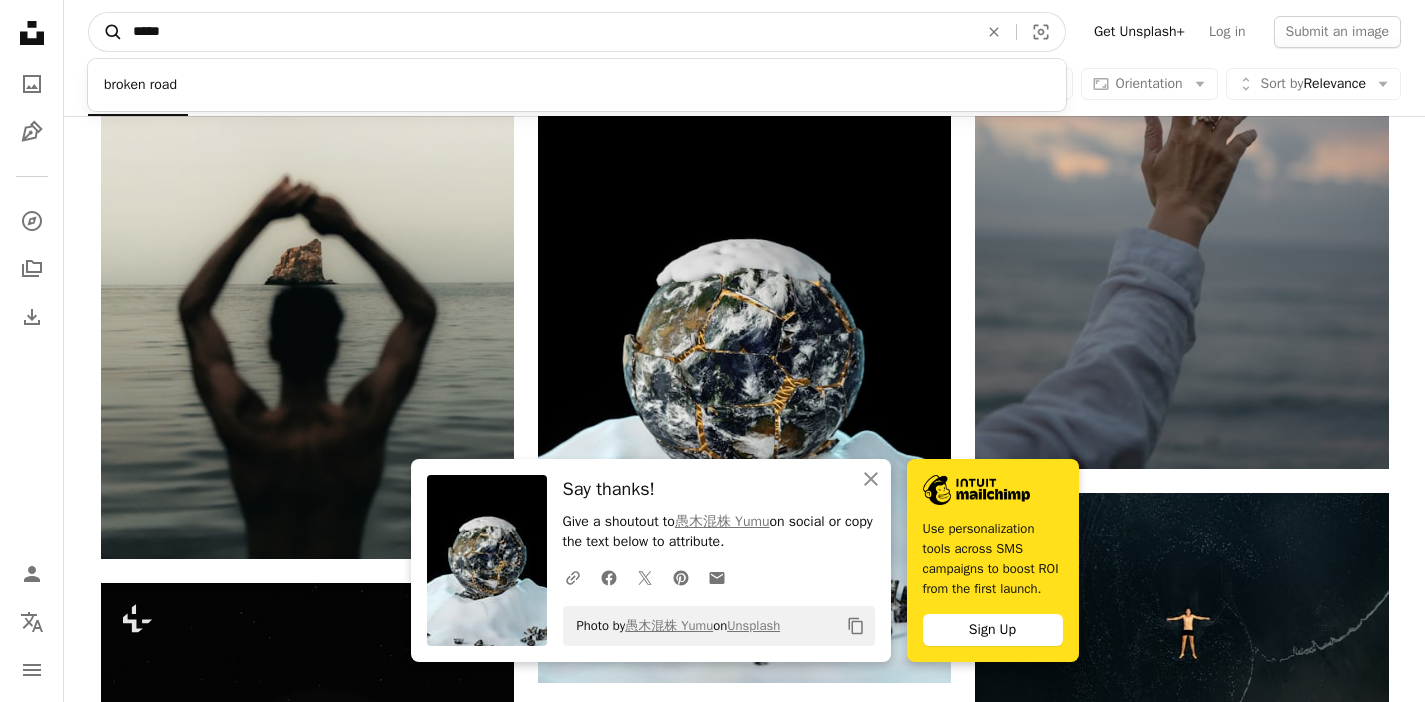 type on "******" 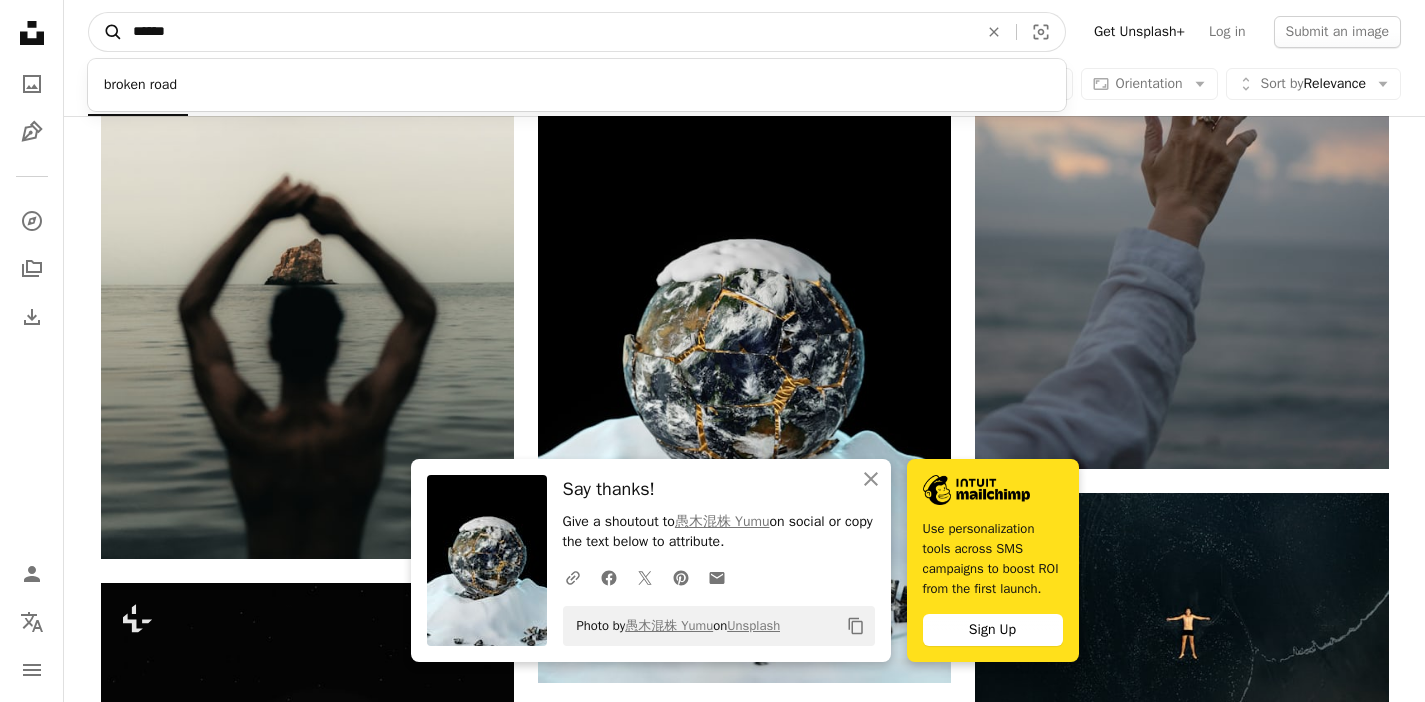 click on "A magnifying glass" at bounding box center (106, 32) 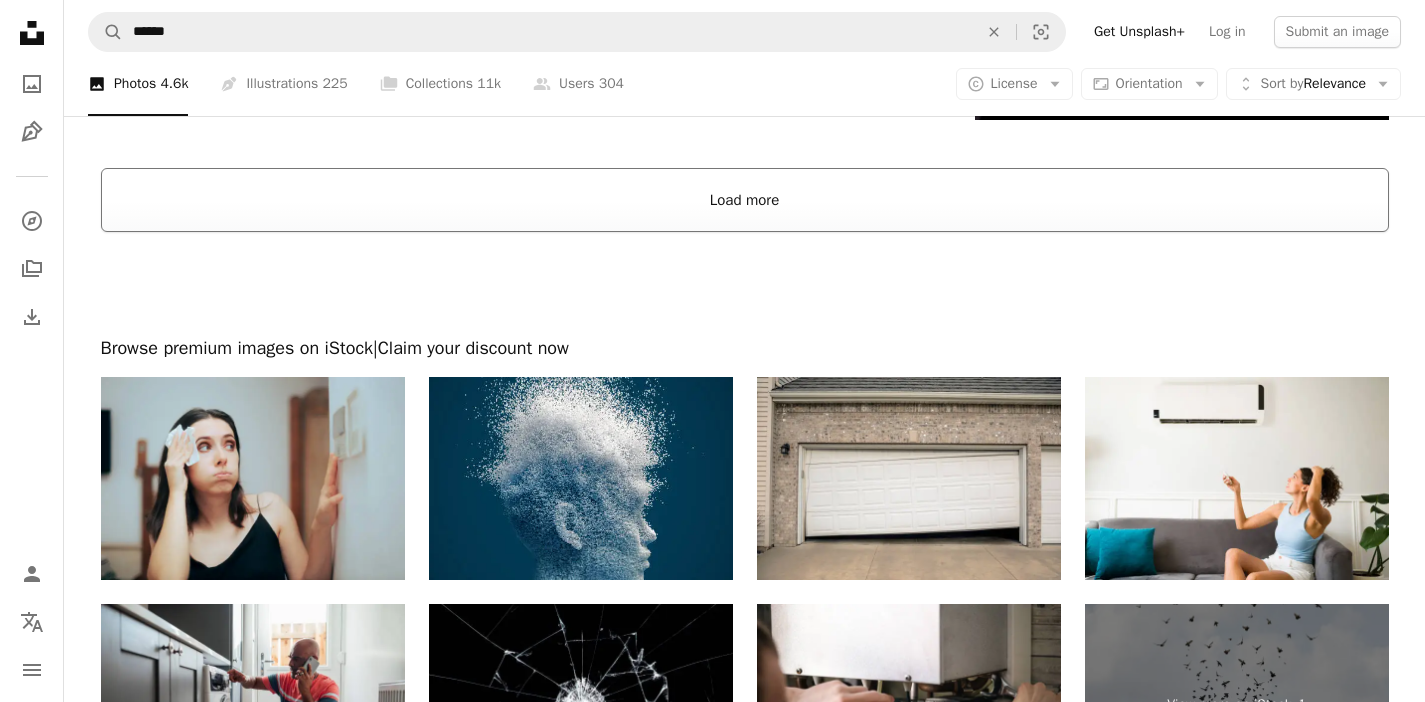 scroll, scrollTop: 3855, scrollLeft: 0, axis: vertical 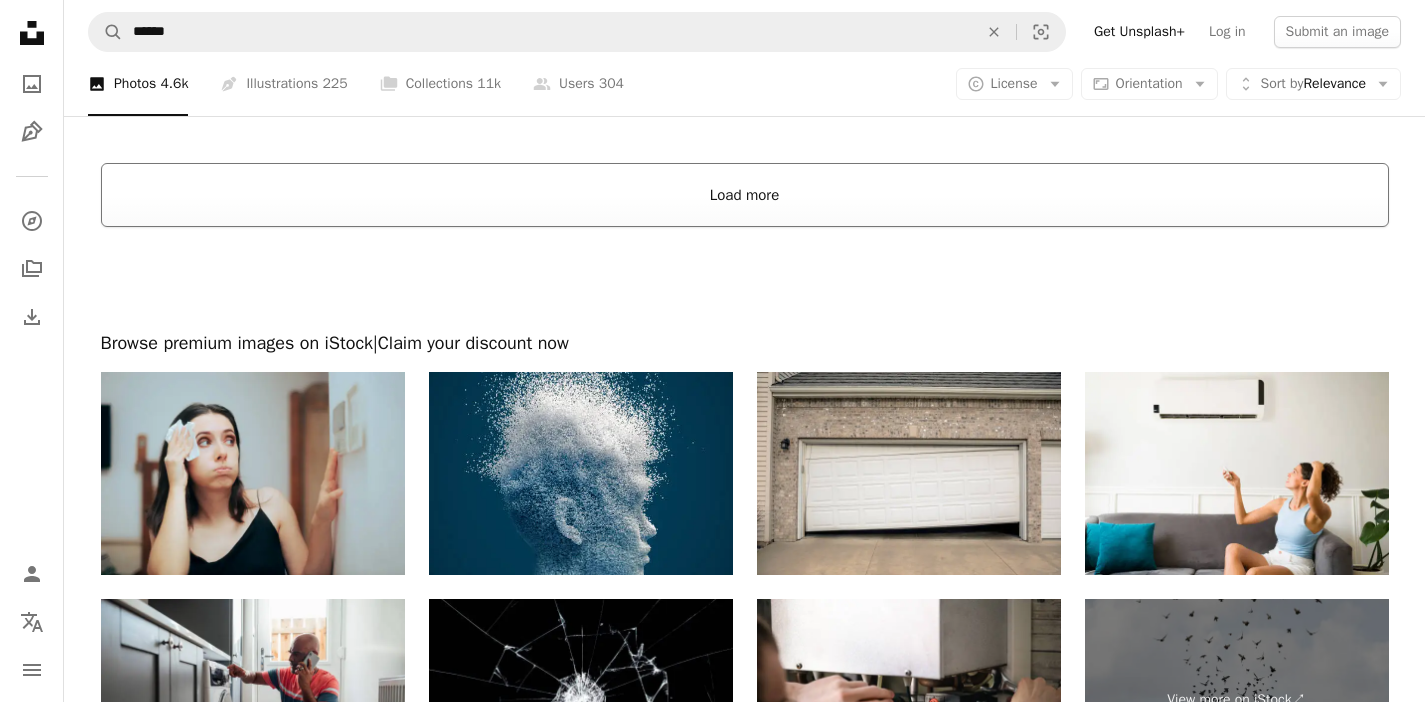 click on "Load more" at bounding box center [745, 195] 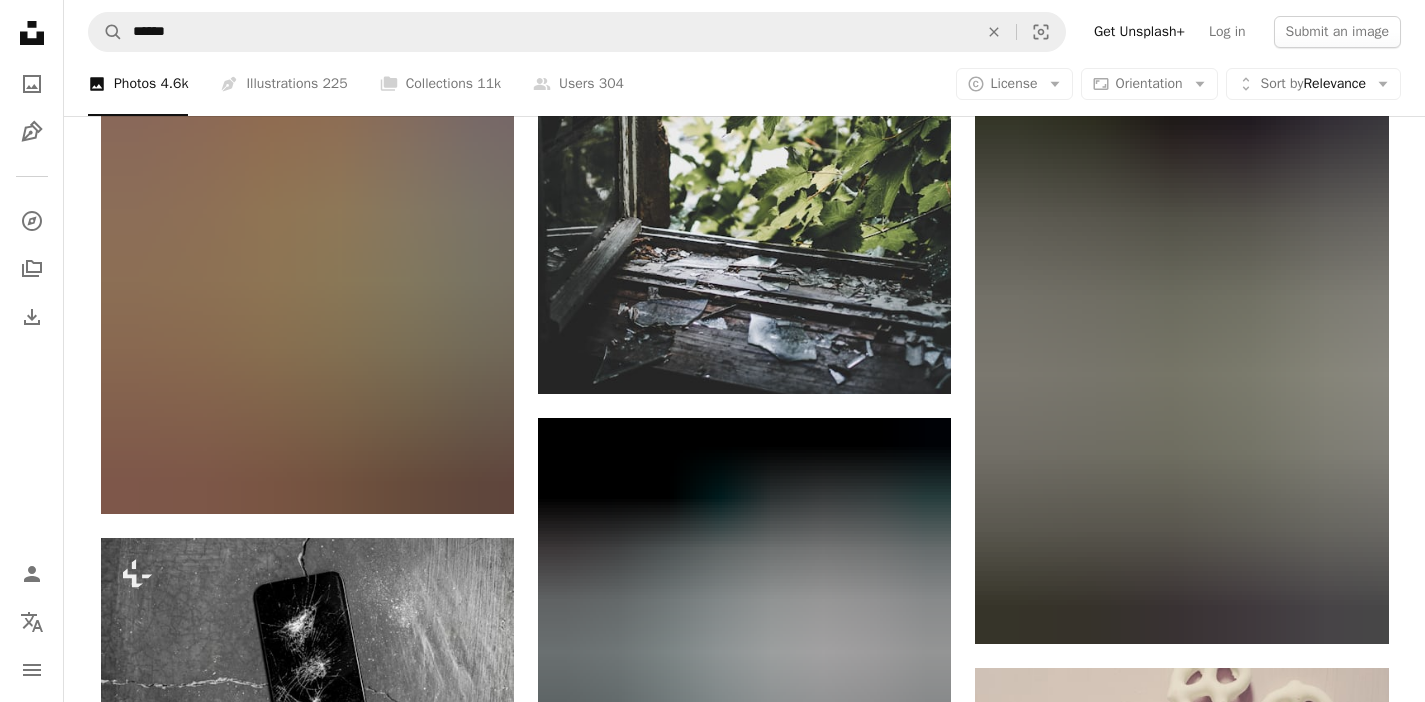 scroll, scrollTop: 13028, scrollLeft: 0, axis: vertical 